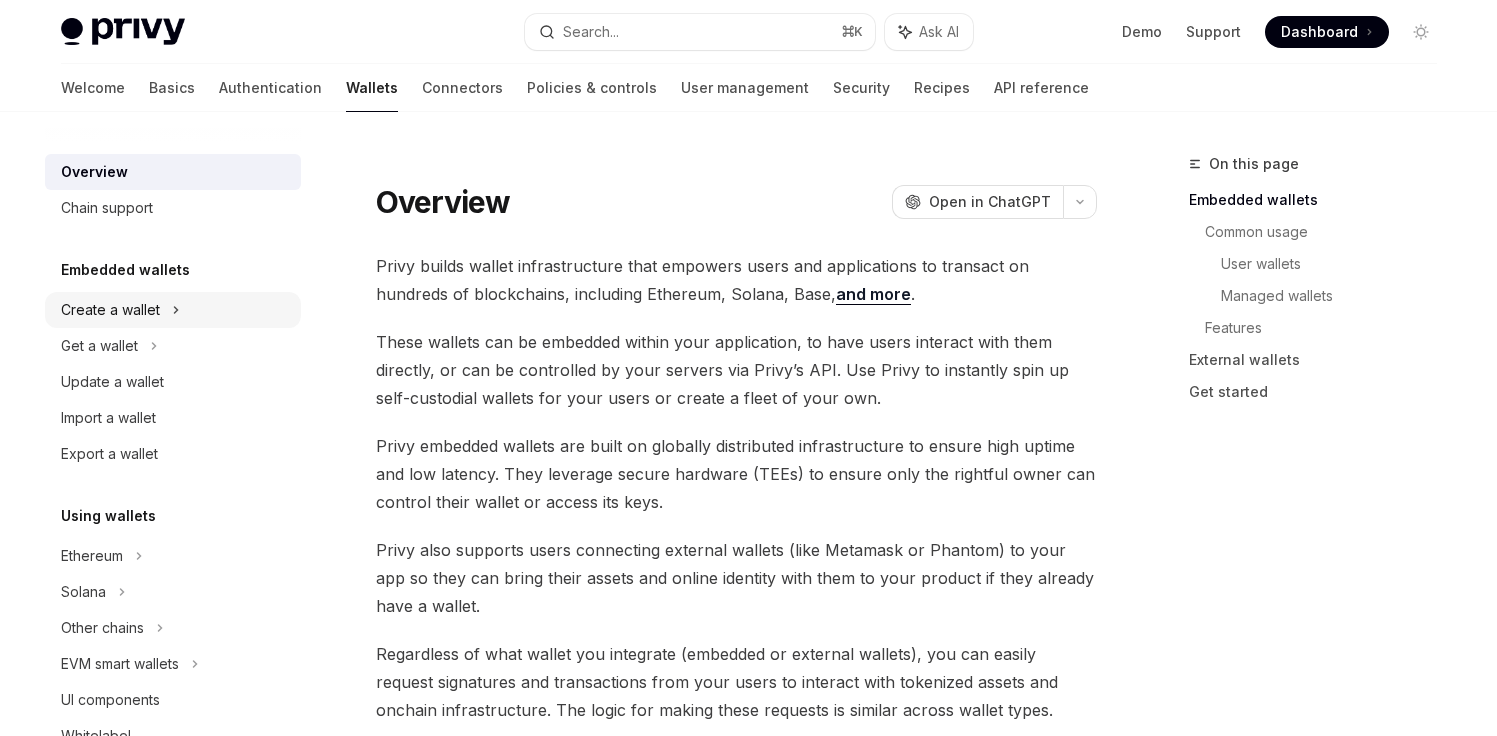 scroll, scrollTop: 0, scrollLeft: 0, axis: both 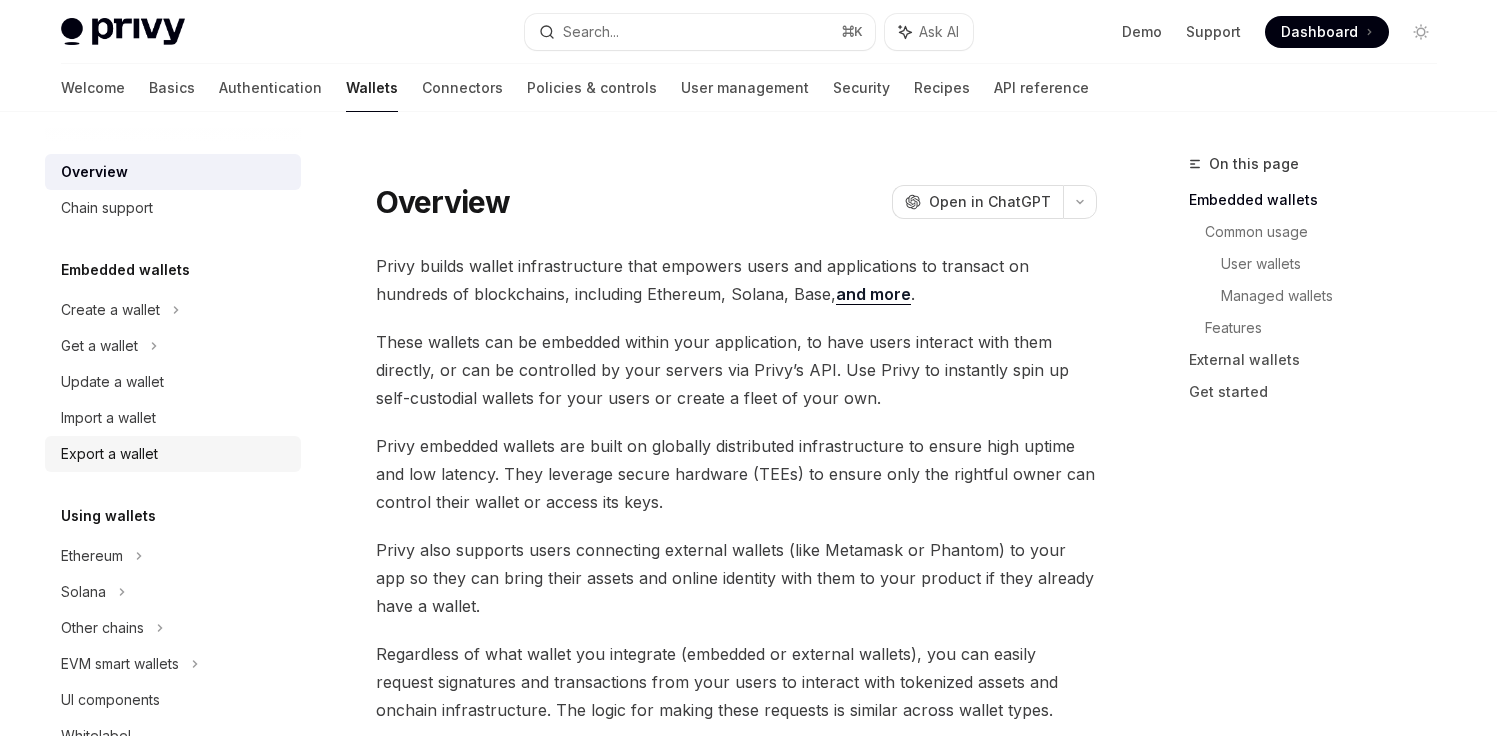 click on "Export a wallet" at bounding box center [109, 454] 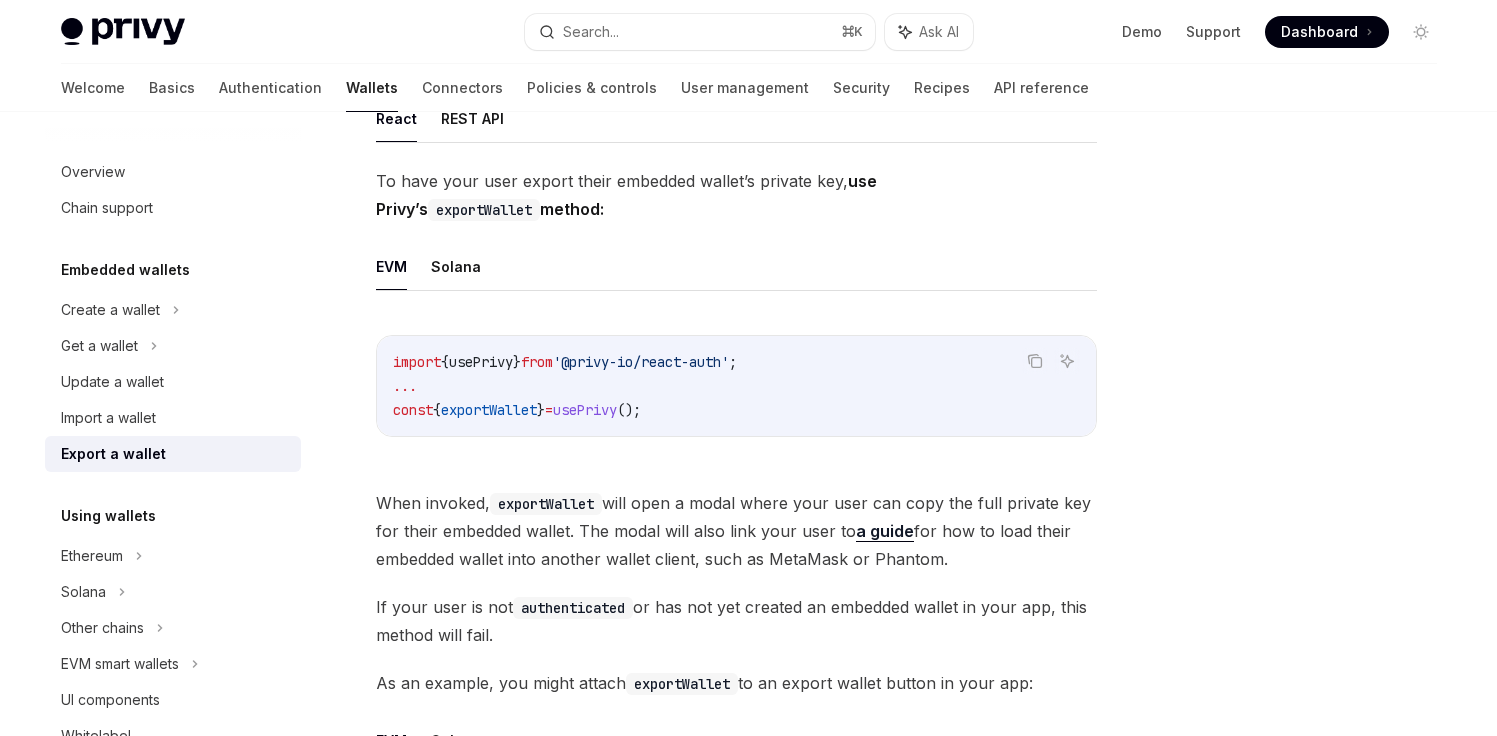 scroll, scrollTop: 416, scrollLeft: 0, axis: vertical 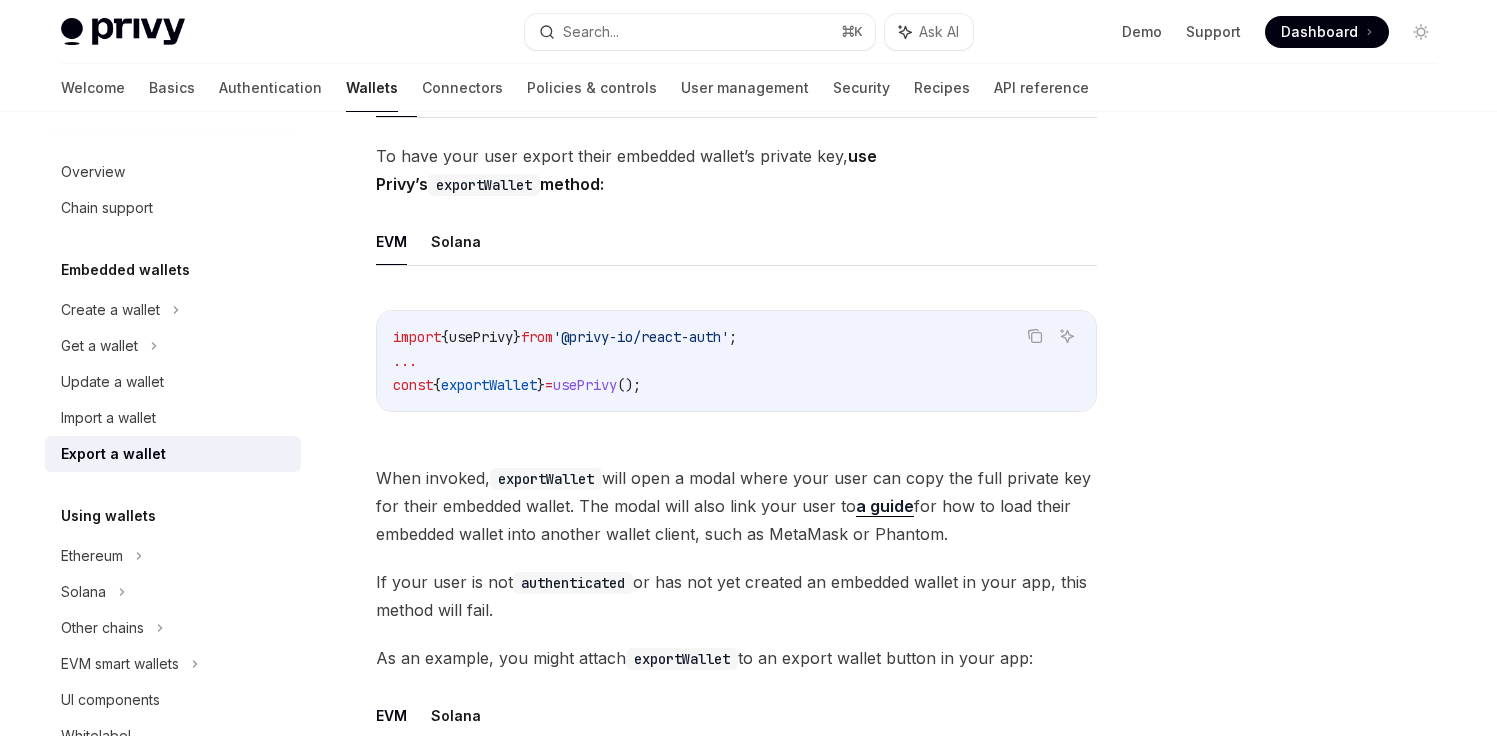 click on "();" at bounding box center [629, 385] 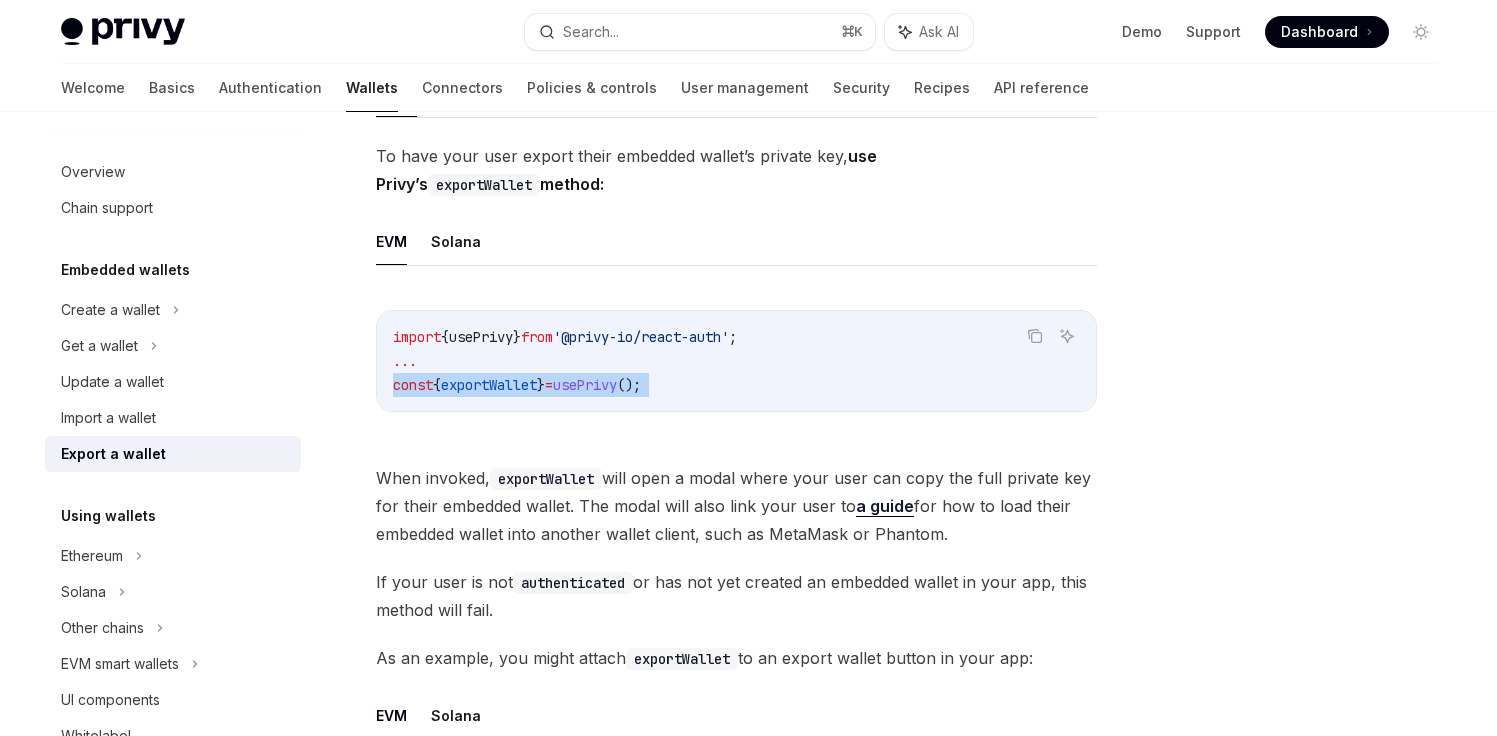 drag, startPoint x: 676, startPoint y: 390, endPoint x: 388, endPoint y: 392, distance: 288.00696 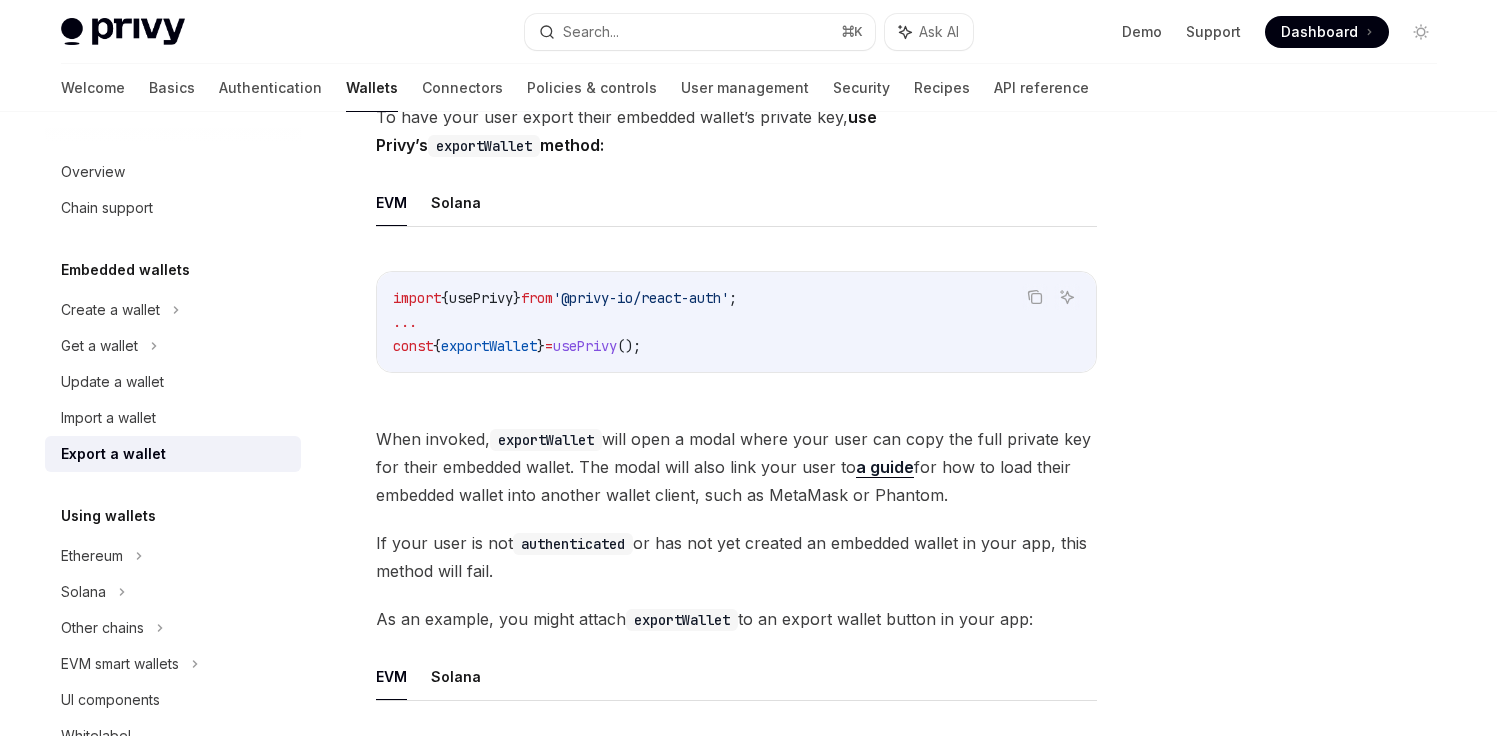 scroll, scrollTop: 514, scrollLeft: 0, axis: vertical 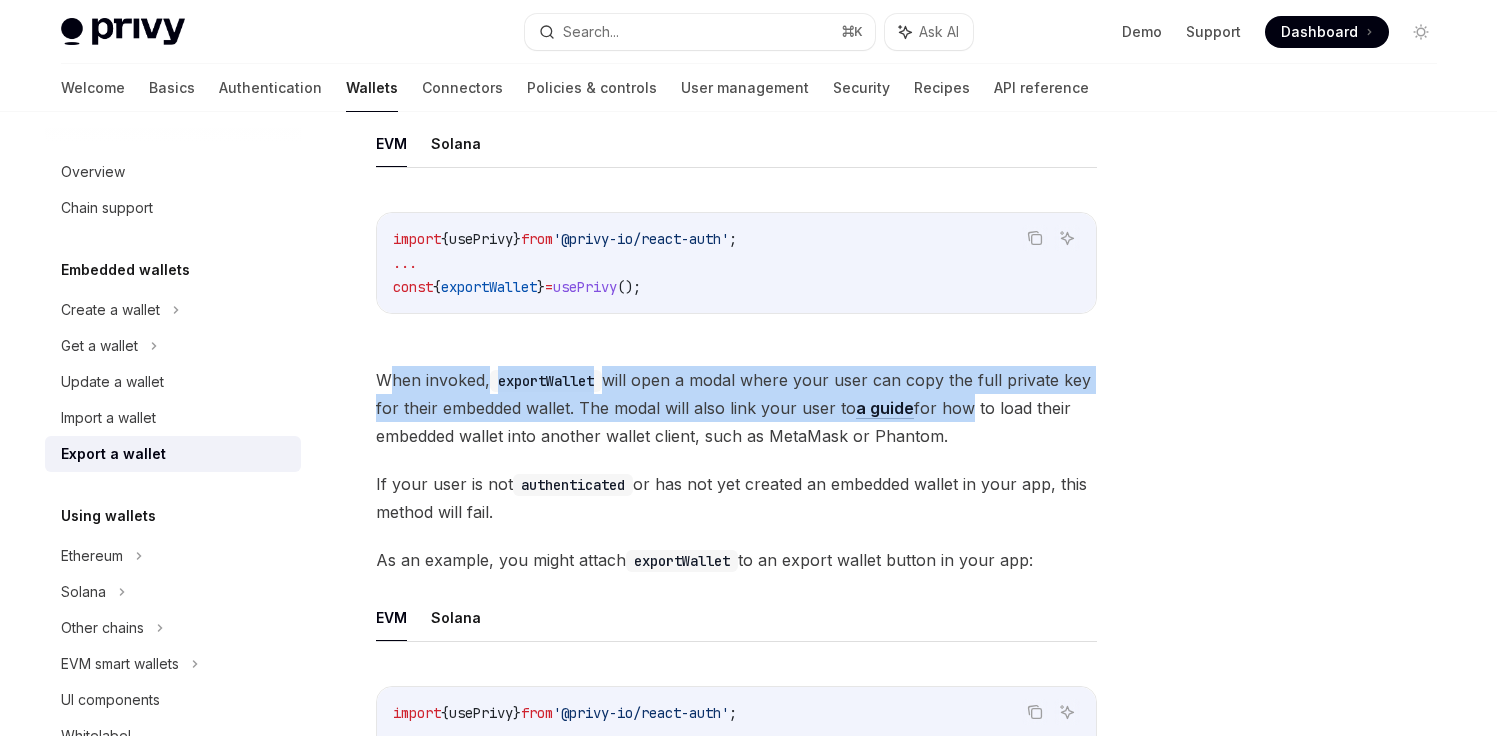 drag, startPoint x: 387, startPoint y: 389, endPoint x: 956, endPoint y: 397, distance: 569.0562 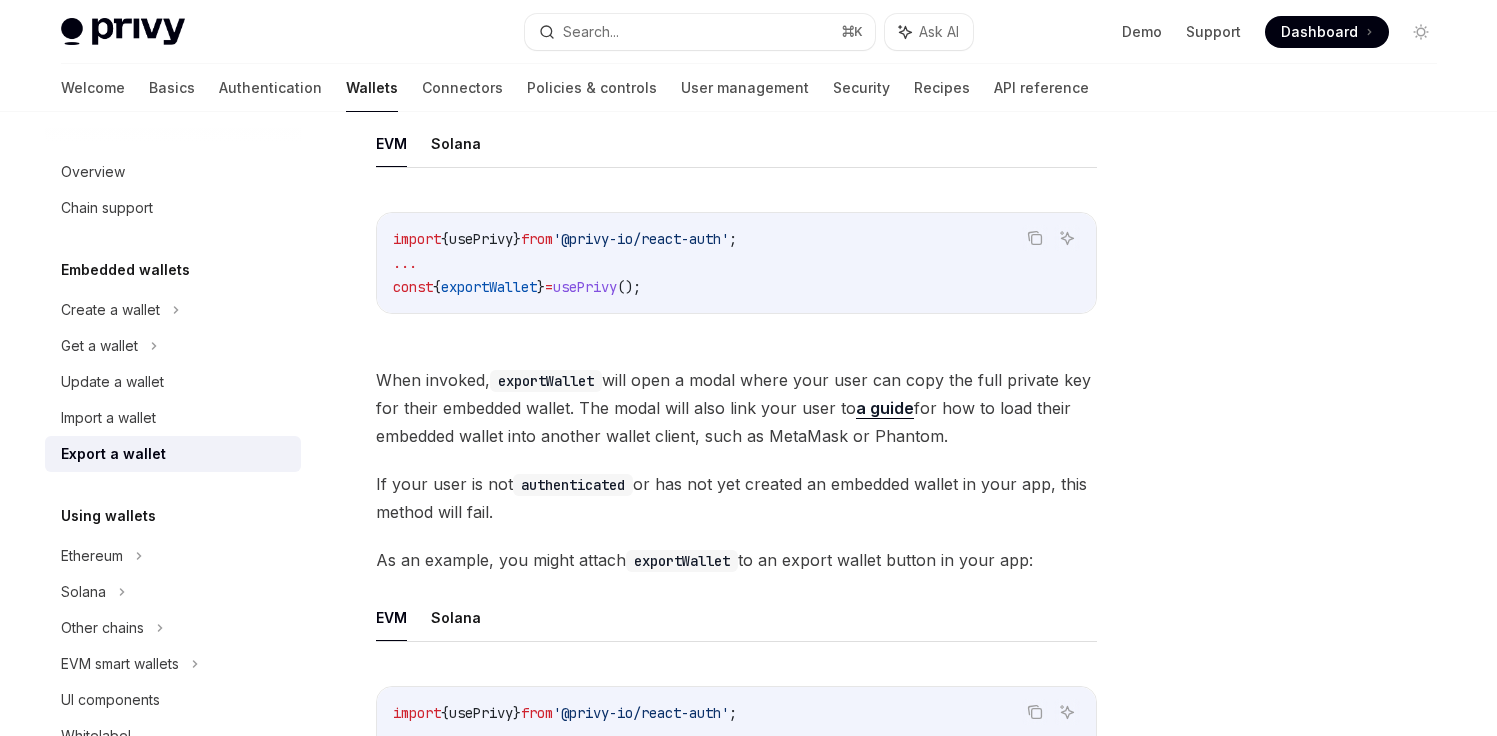 drag, startPoint x: 735, startPoint y: 417, endPoint x: 695, endPoint y: 413, distance: 40.1995 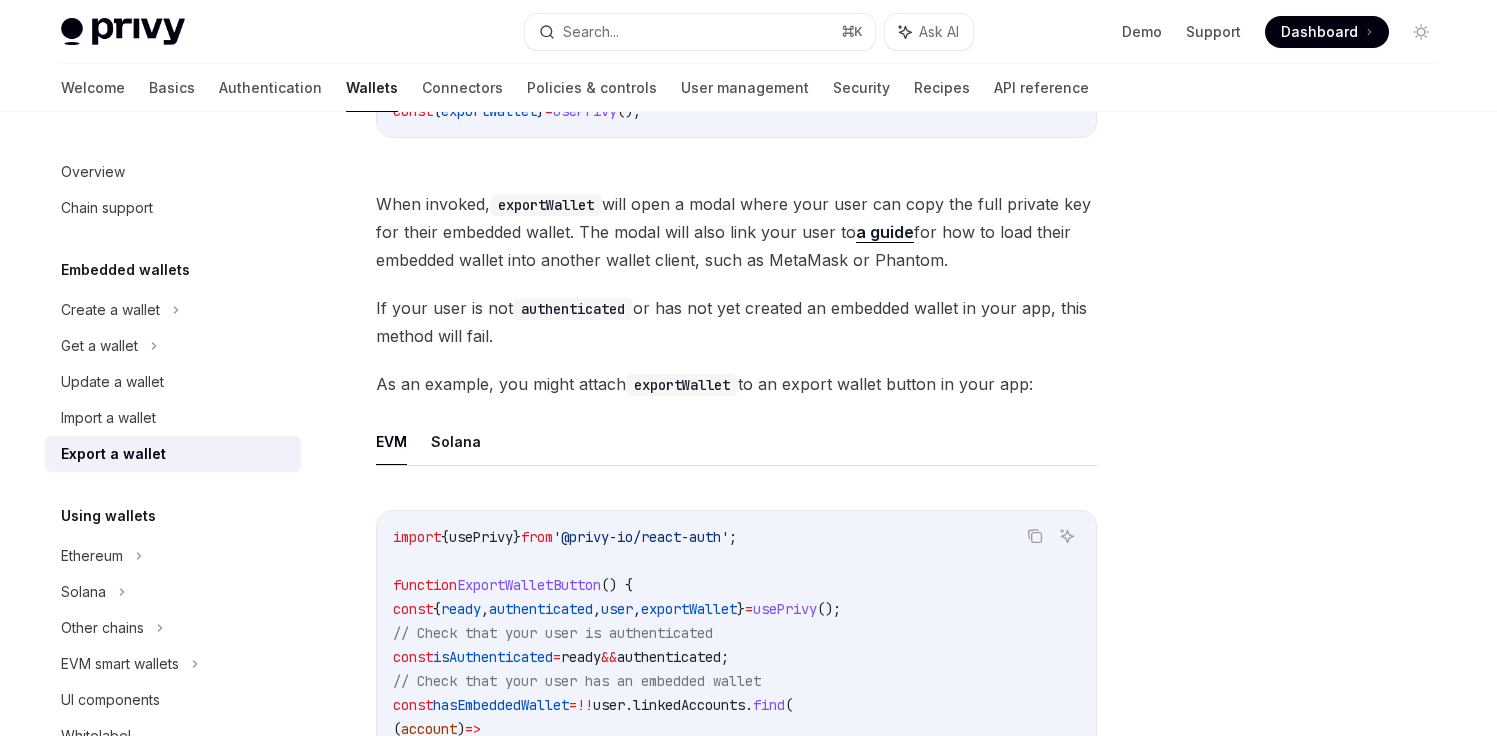 scroll, scrollTop: 690, scrollLeft: 0, axis: vertical 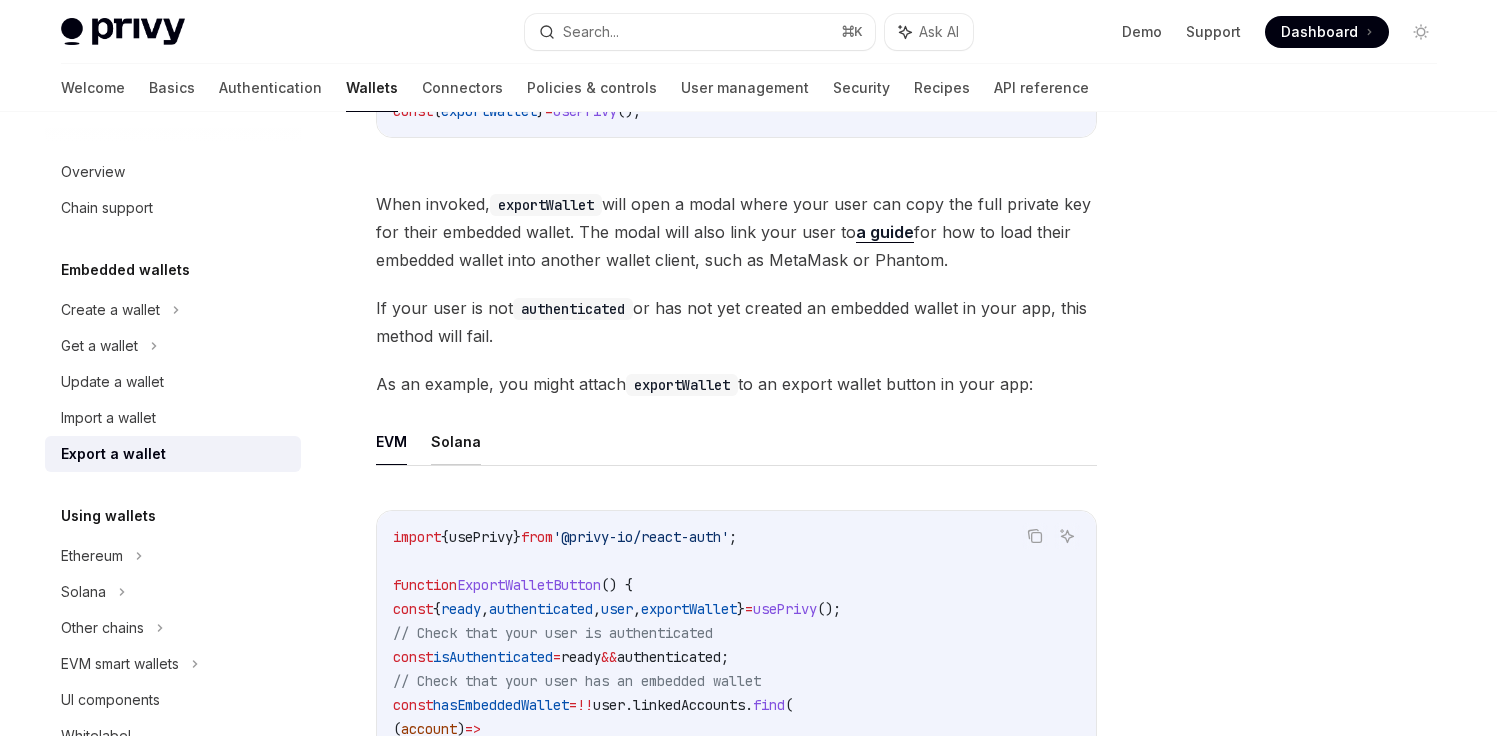 click on "Solana" at bounding box center (456, 441) 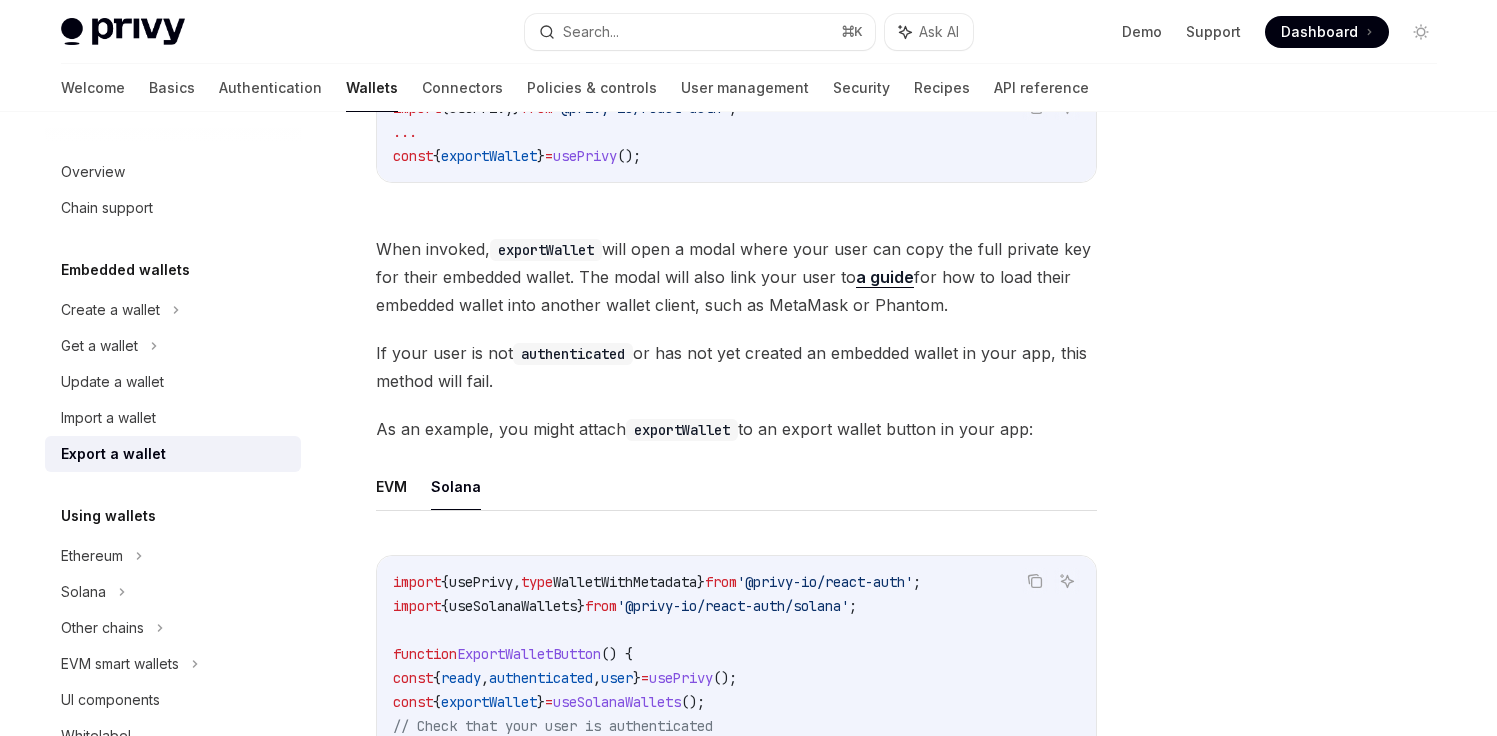 scroll, scrollTop: 764, scrollLeft: 0, axis: vertical 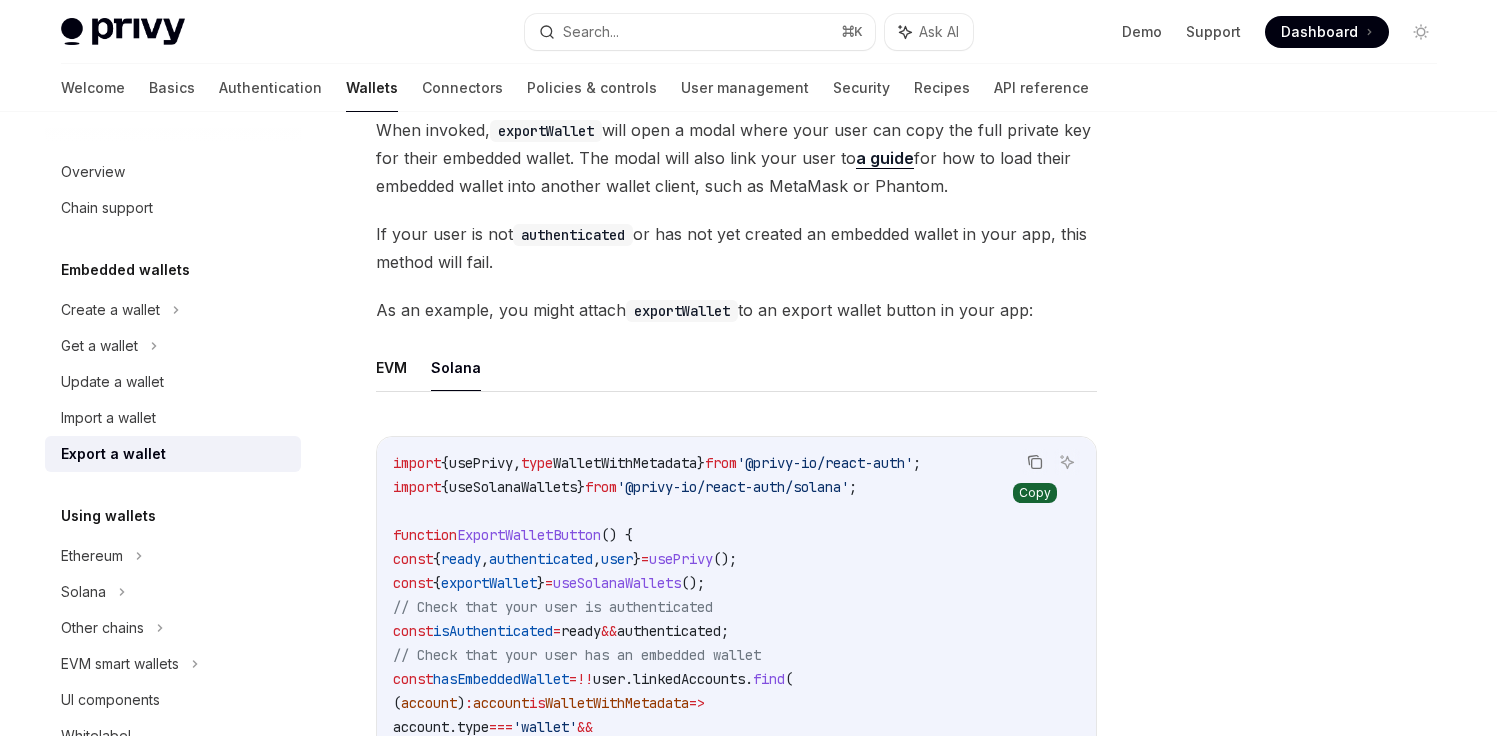 click 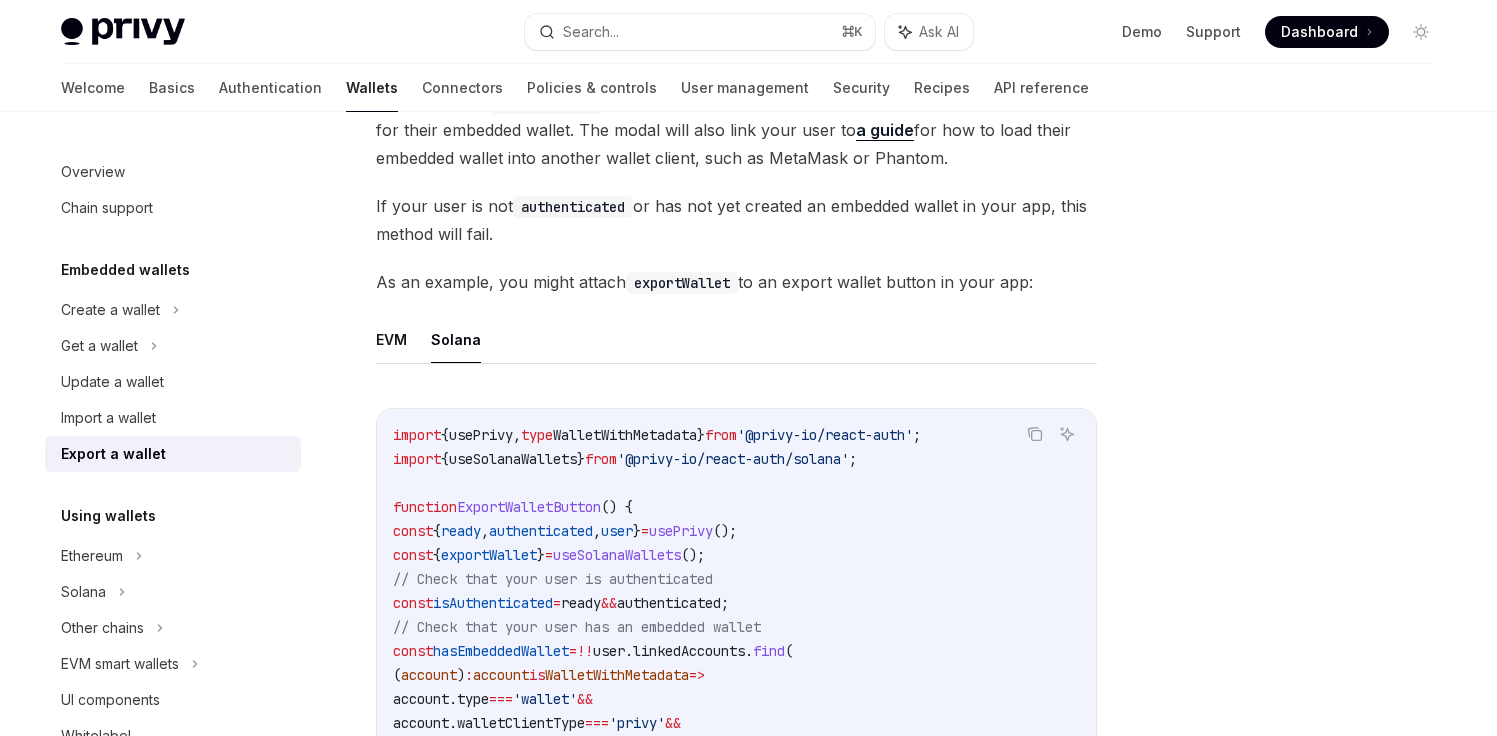 scroll, scrollTop: 962, scrollLeft: 0, axis: vertical 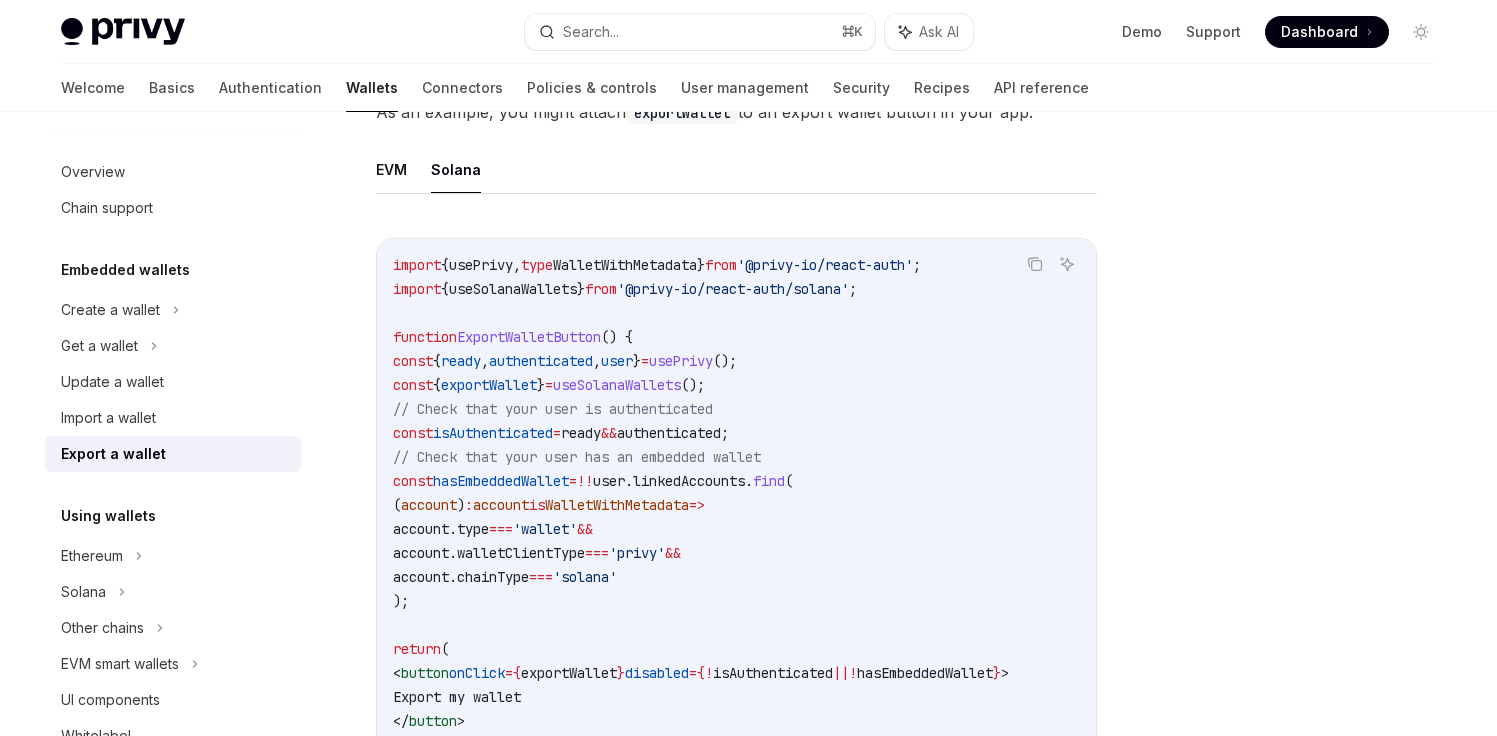 drag, startPoint x: 430, startPoint y: 374, endPoint x: 425, endPoint y: 360, distance: 14.866069 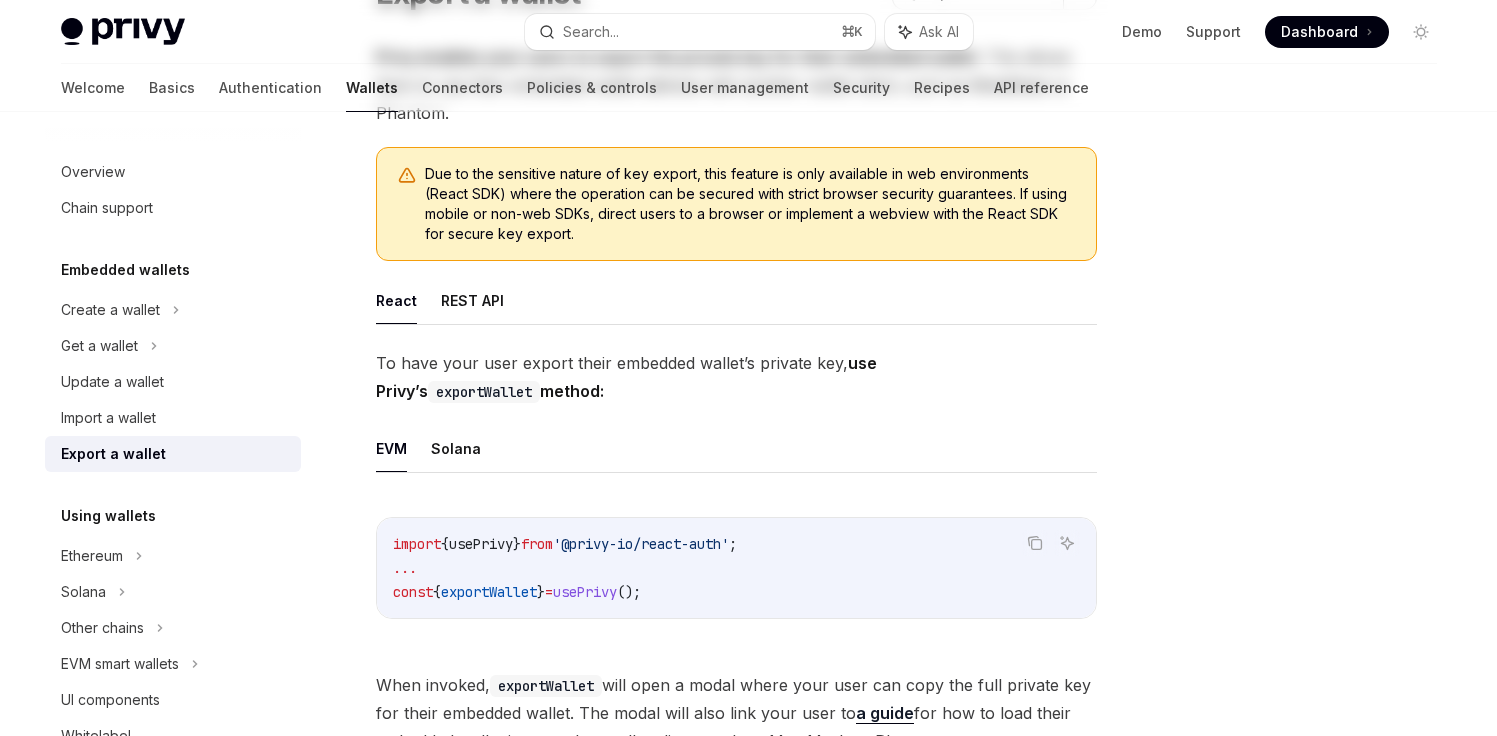 scroll, scrollTop: 0, scrollLeft: 0, axis: both 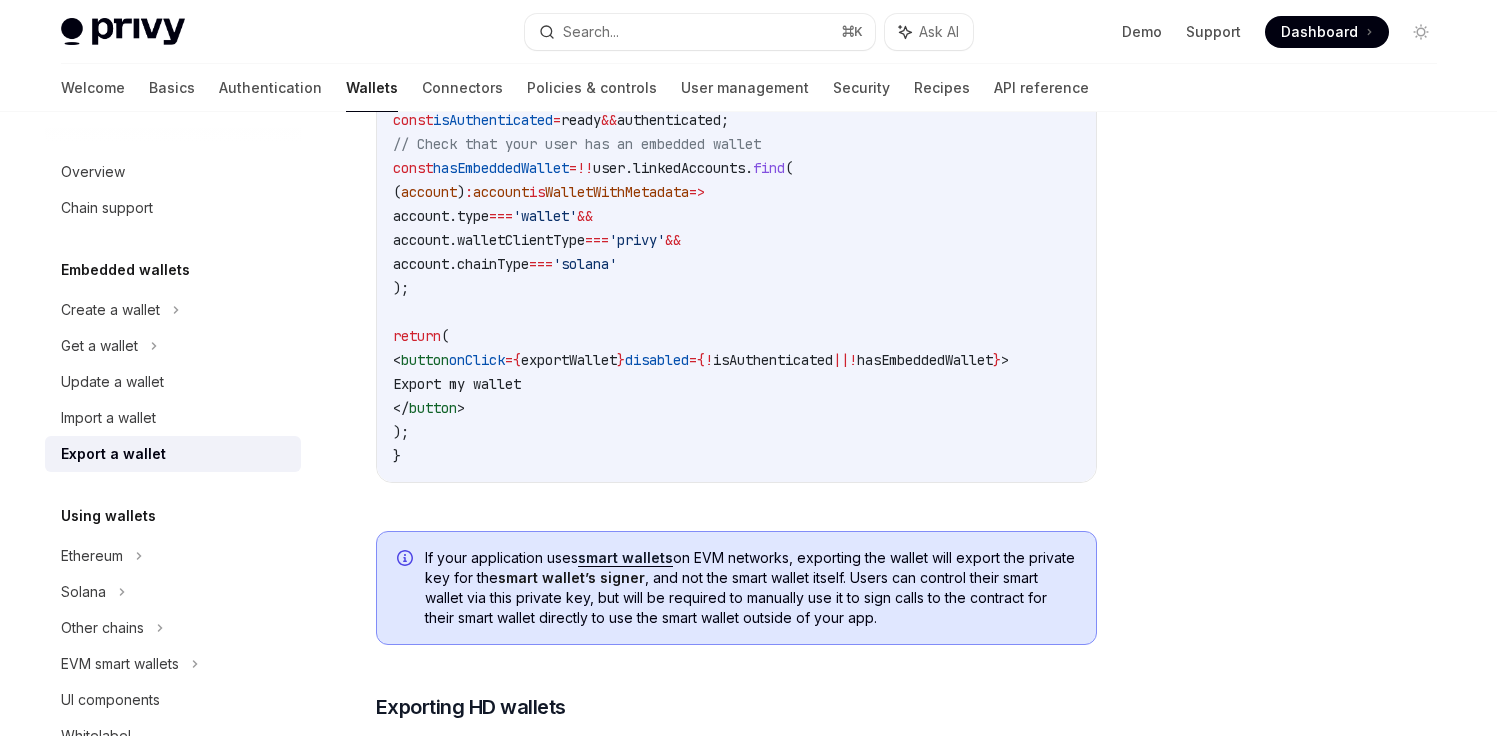 click on "Export my wallet" at bounding box center (457, 384) 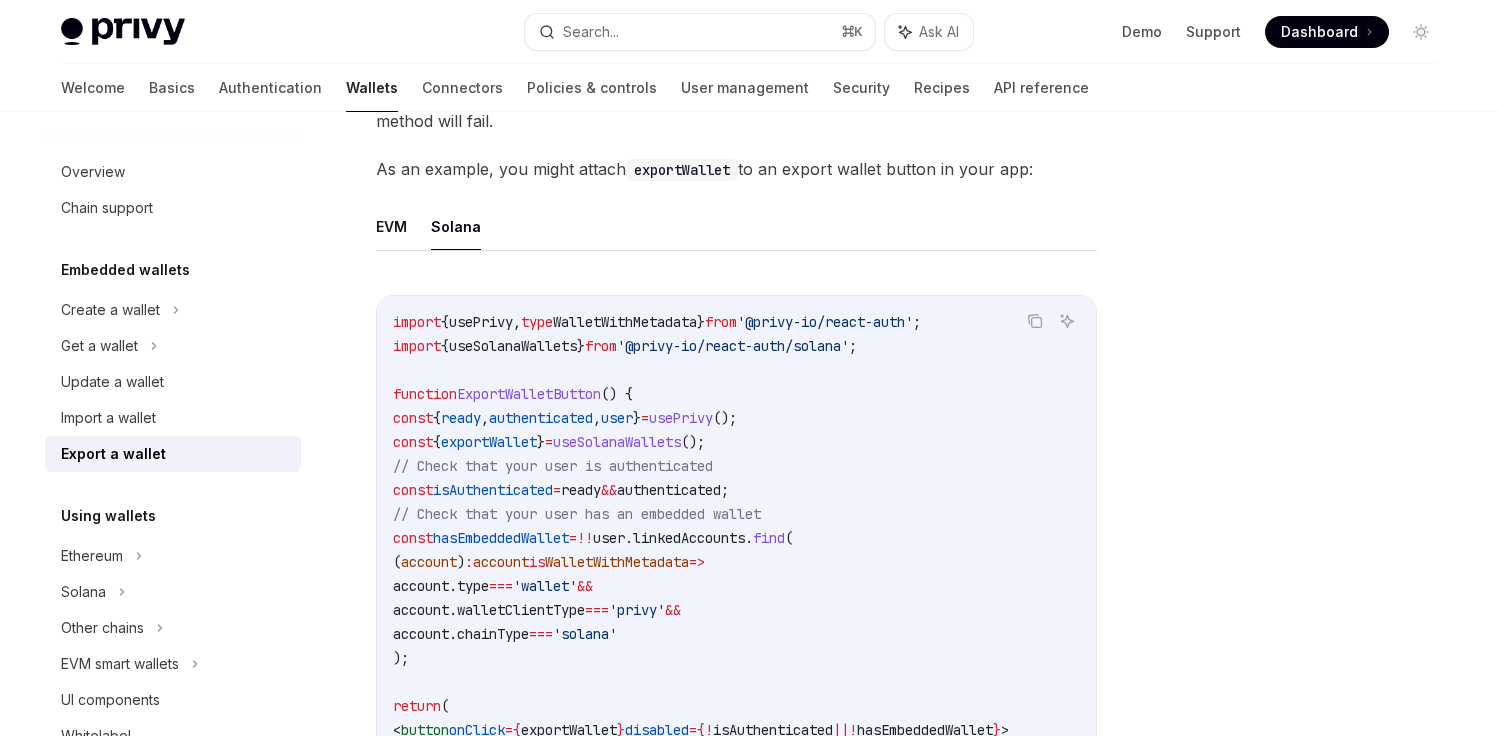scroll, scrollTop: 665, scrollLeft: 0, axis: vertical 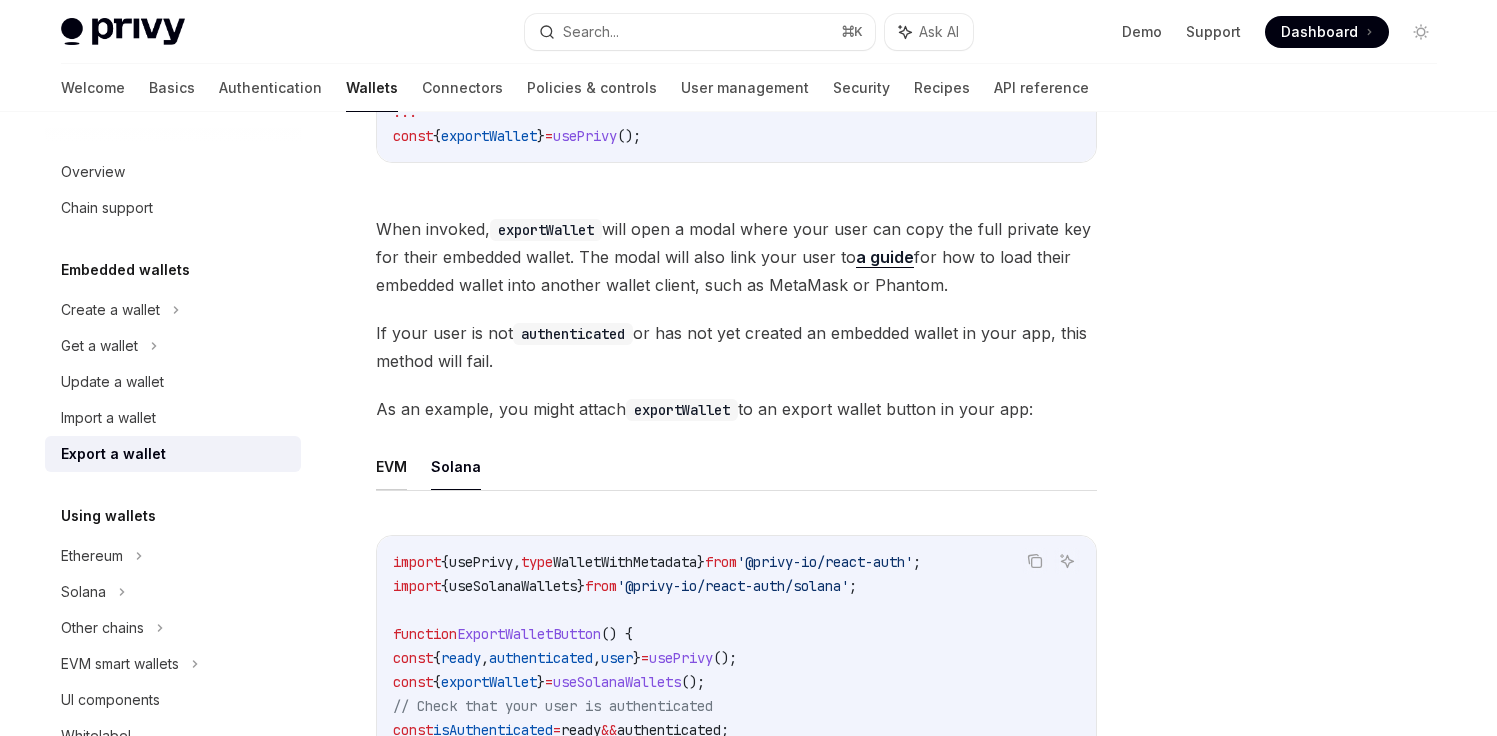click on "EVM" at bounding box center [391, 466] 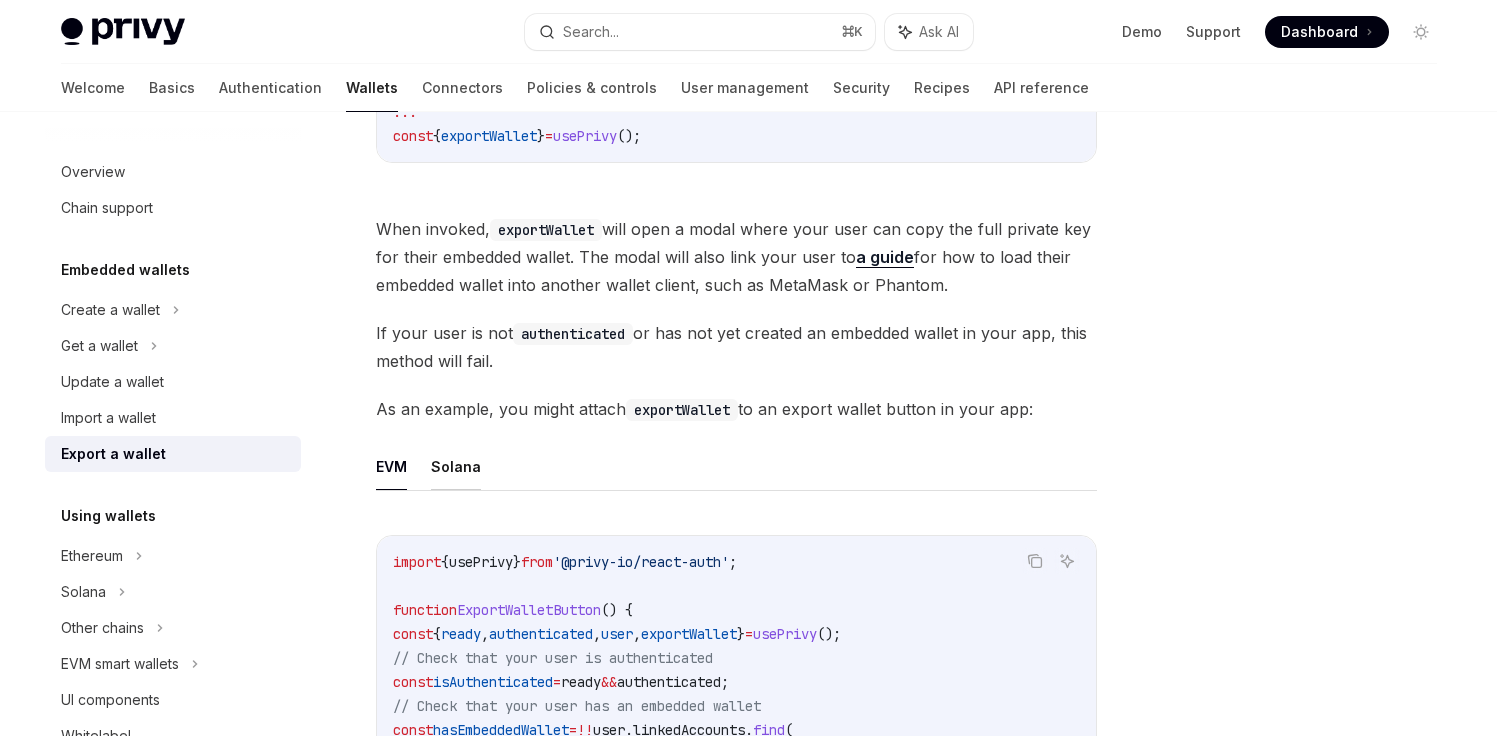 click on "Solana" at bounding box center (456, 466) 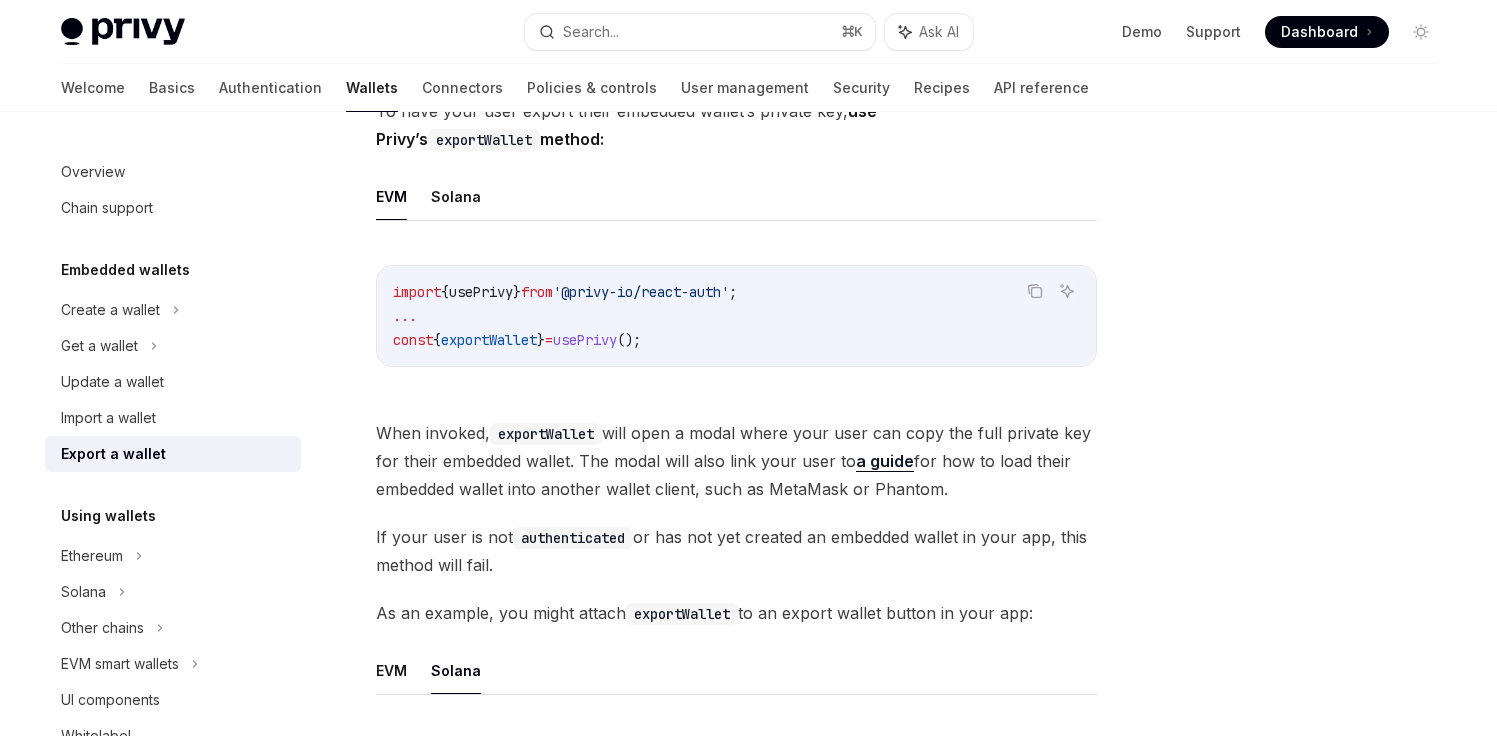 scroll, scrollTop: 290, scrollLeft: 0, axis: vertical 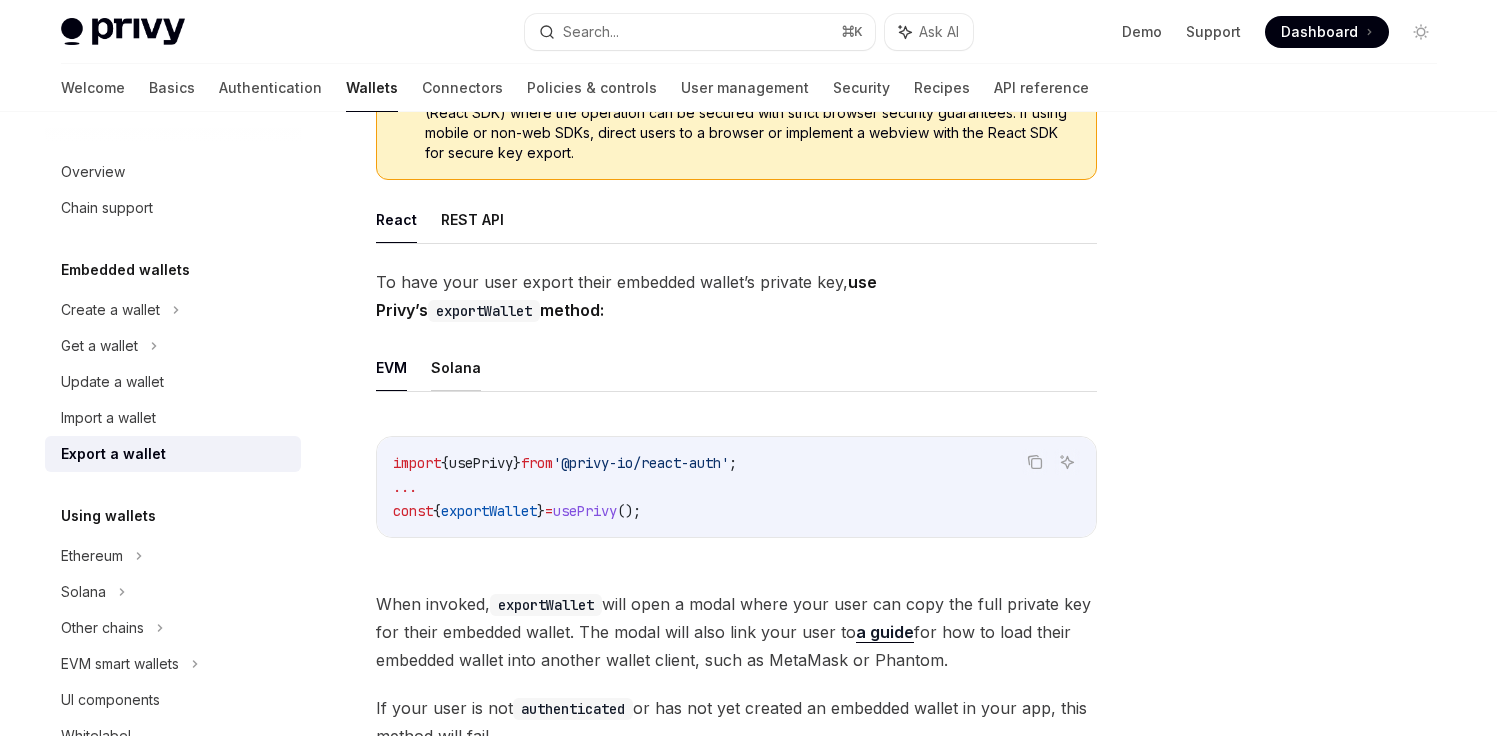 click on "Solana" at bounding box center [456, 367] 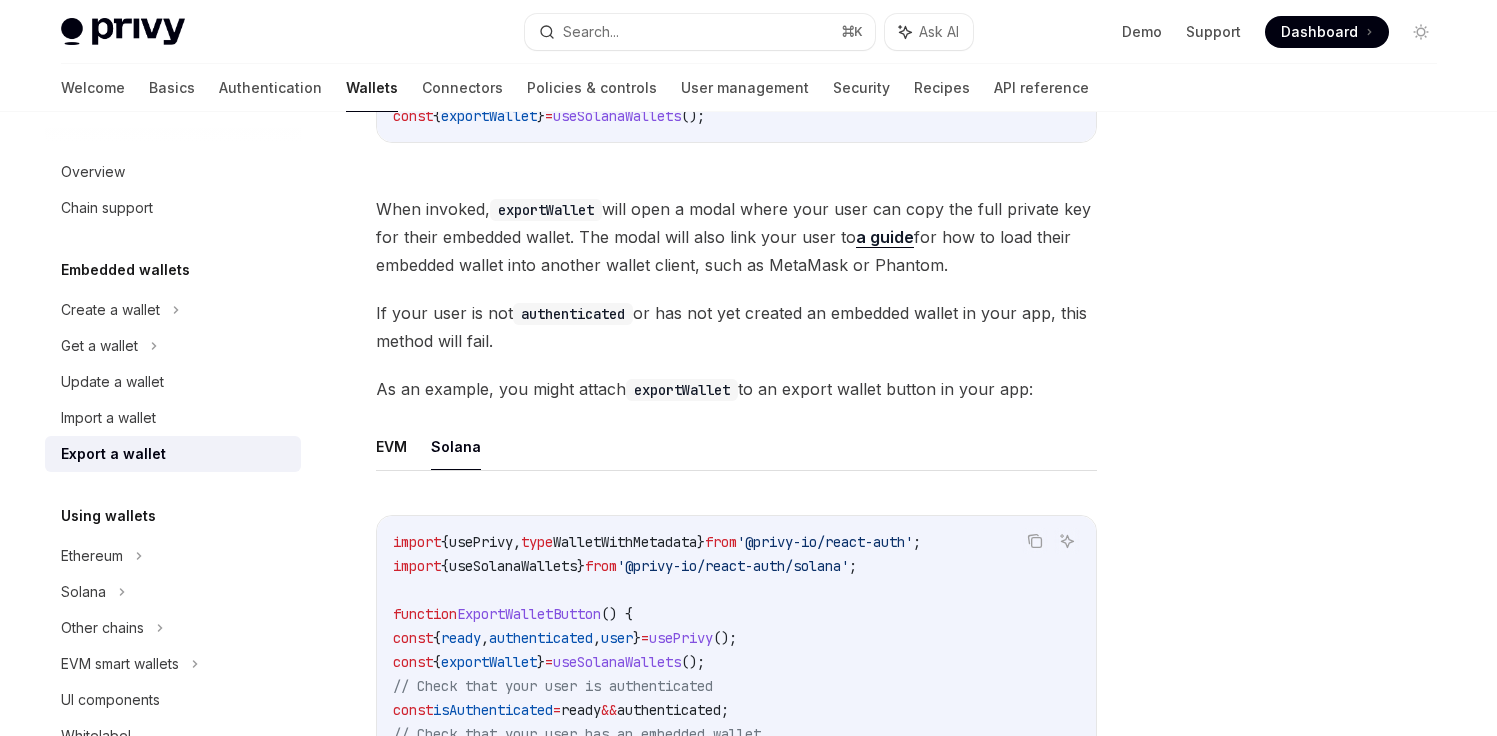 scroll, scrollTop: 862, scrollLeft: 0, axis: vertical 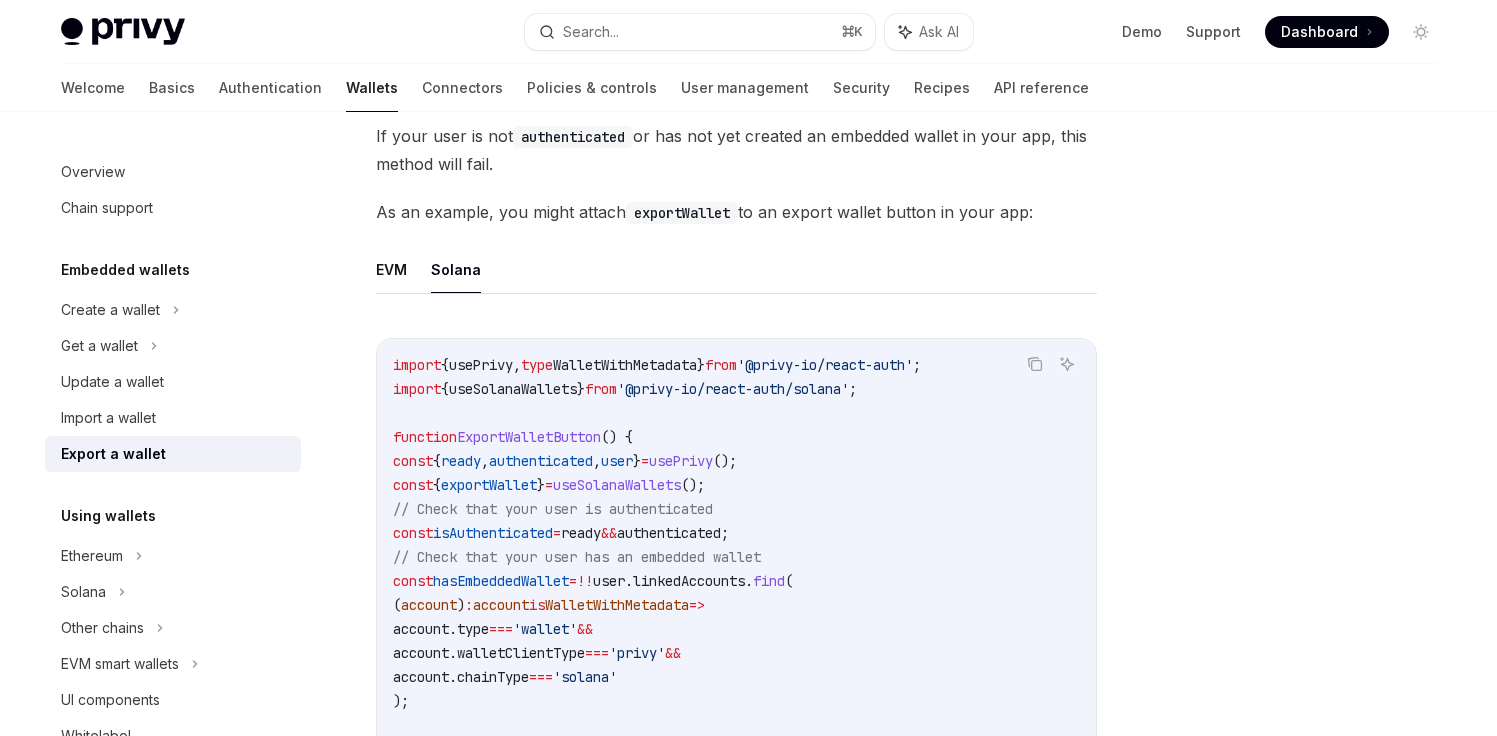 click on "EVM   Solana" at bounding box center [736, 270] 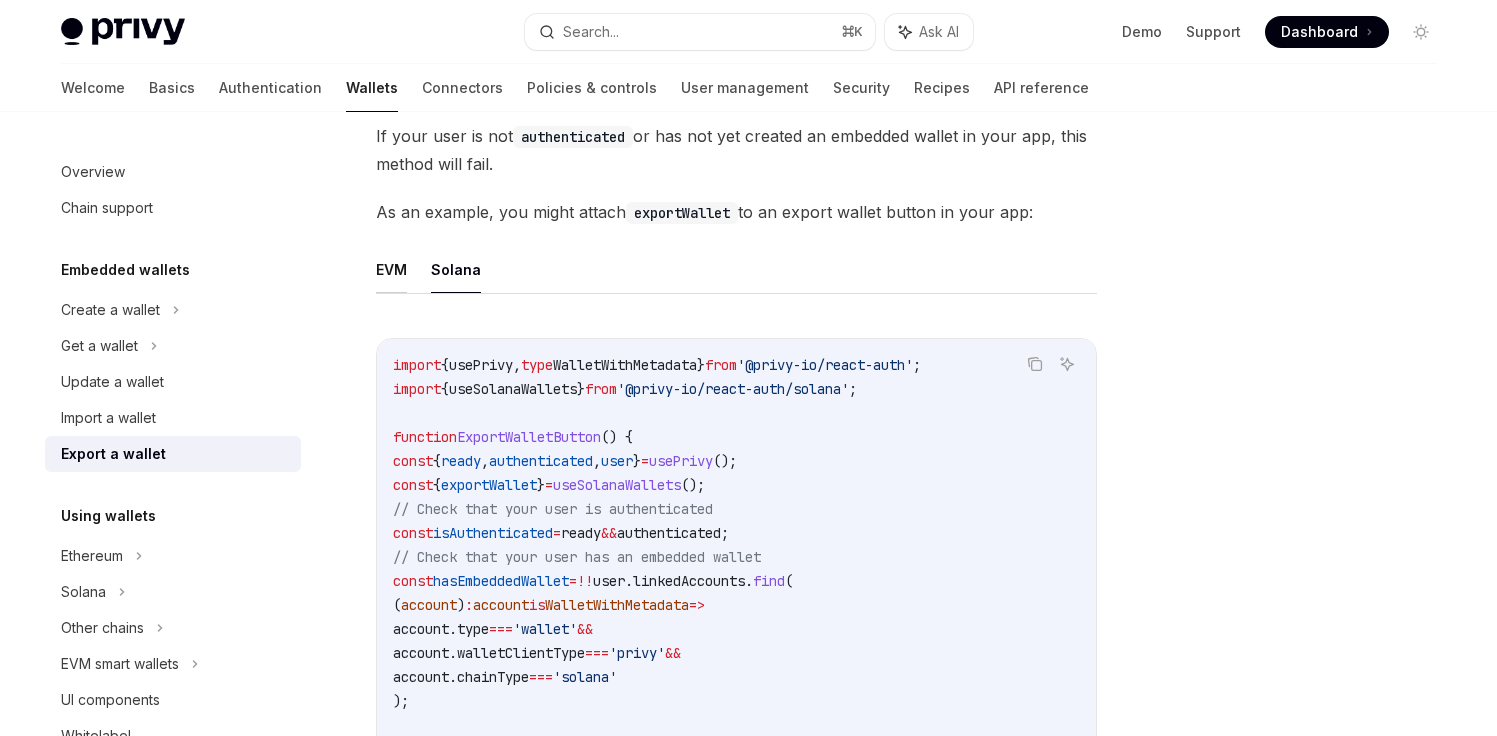 click on "EVM" at bounding box center (391, 269) 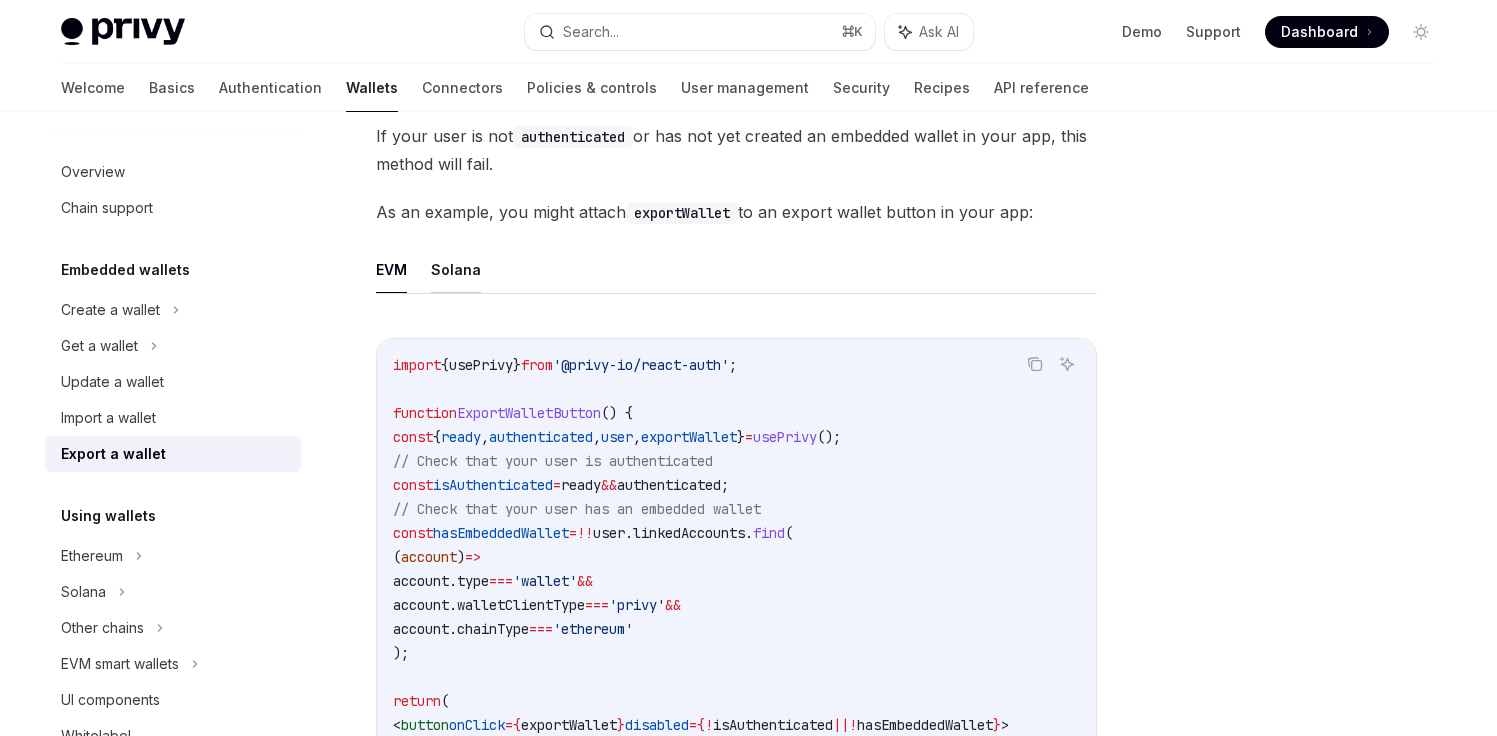 click on "Solana" at bounding box center (456, 269) 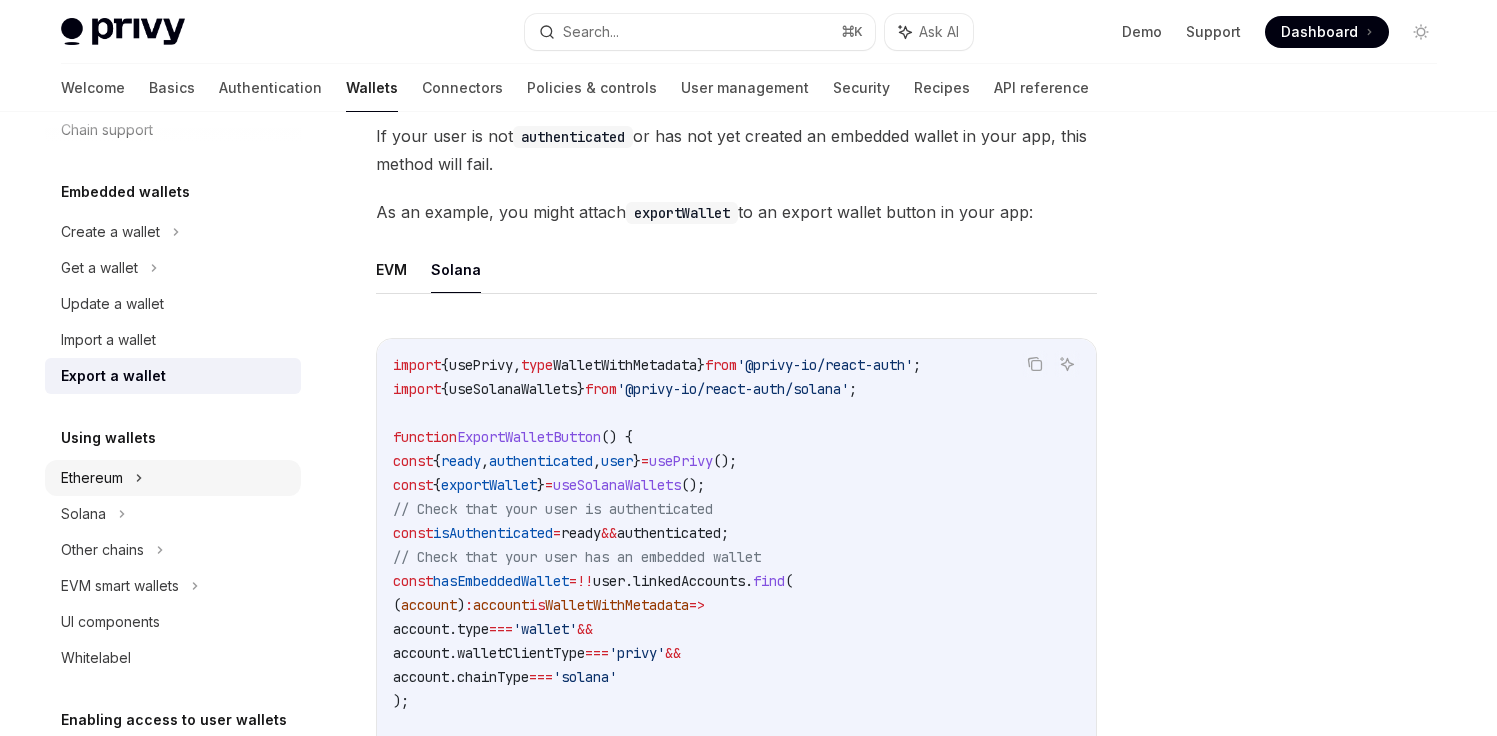 scroll, scrollTop: 122, scrollLeft: 0, axis: vertical 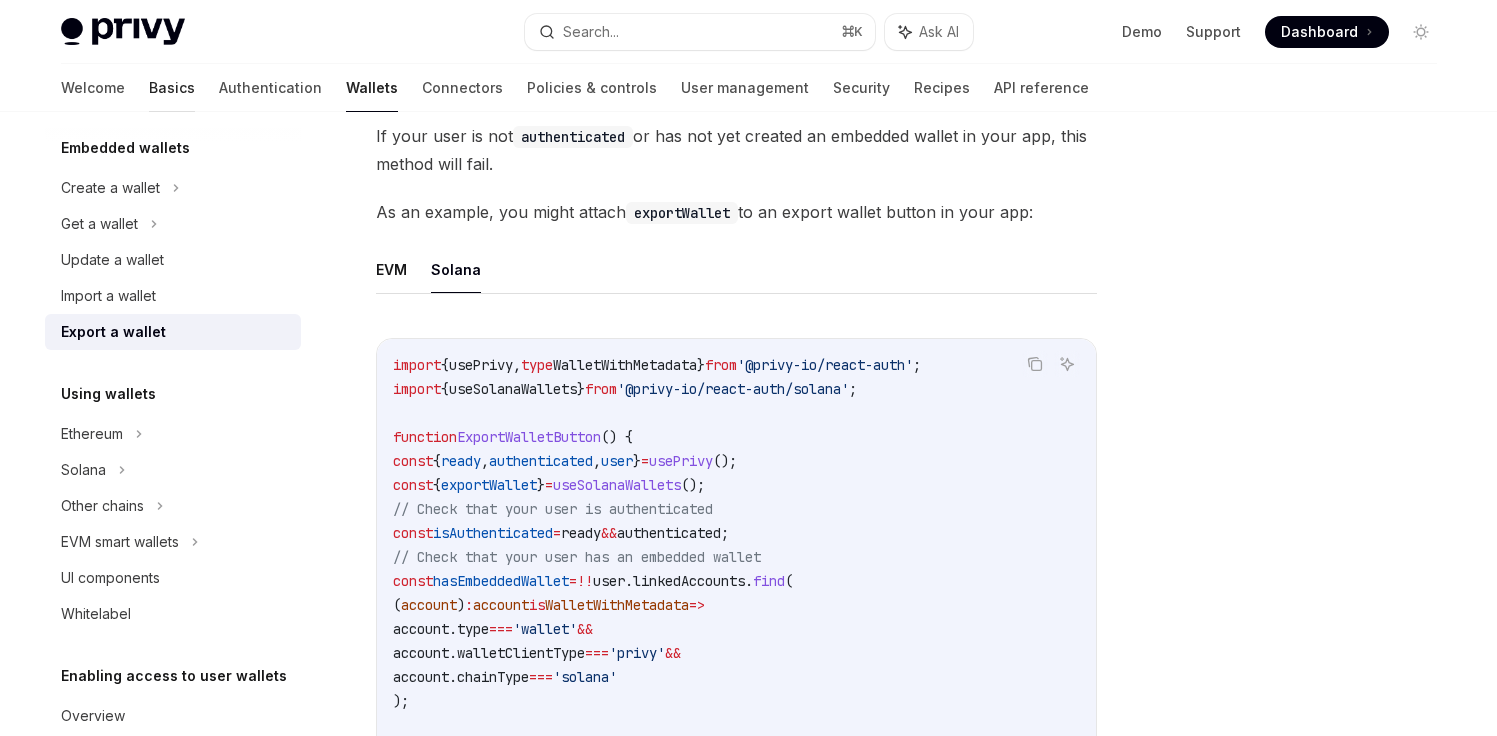 click on "Basics" at bounding box center (172, 88) 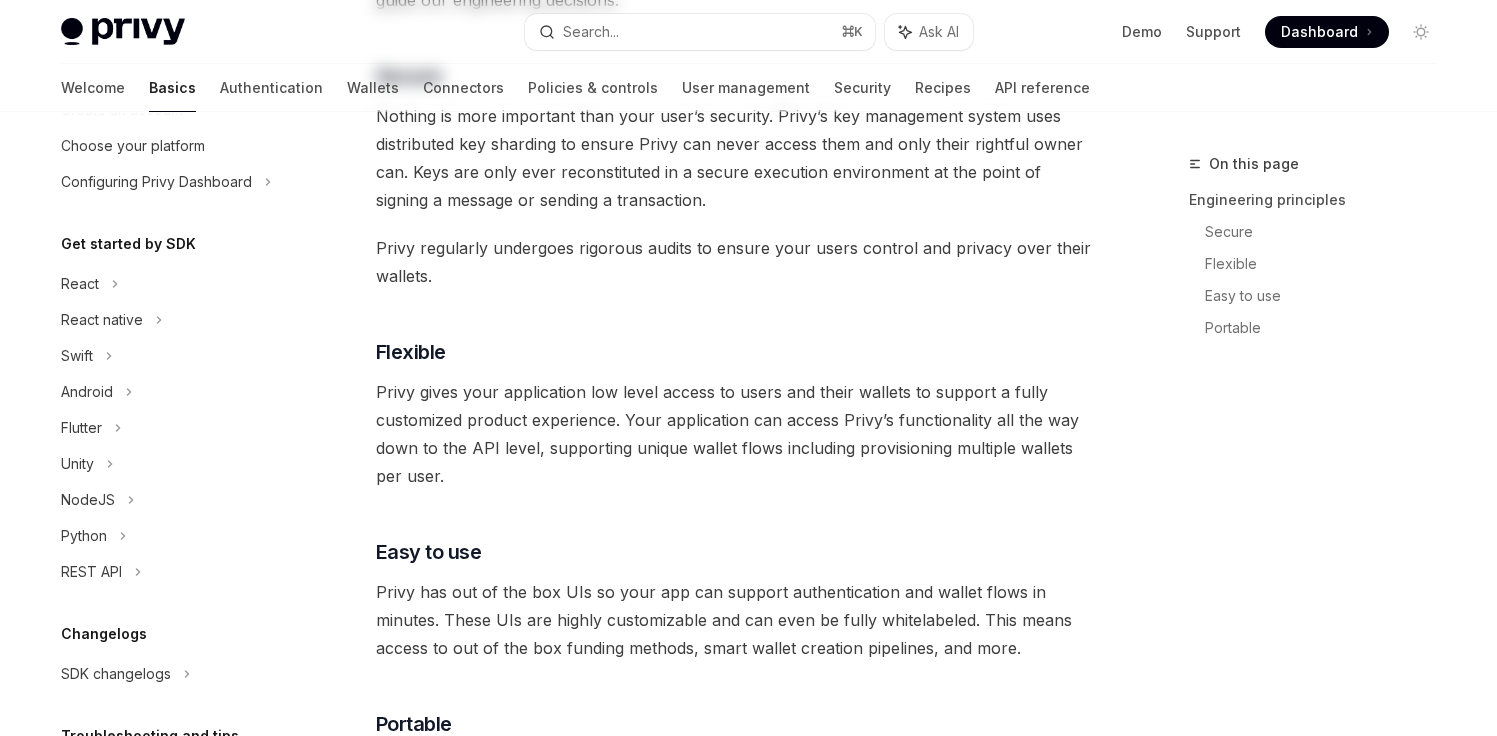 scroll, scrollTop: 0, scrollLeft: 0, axis: both 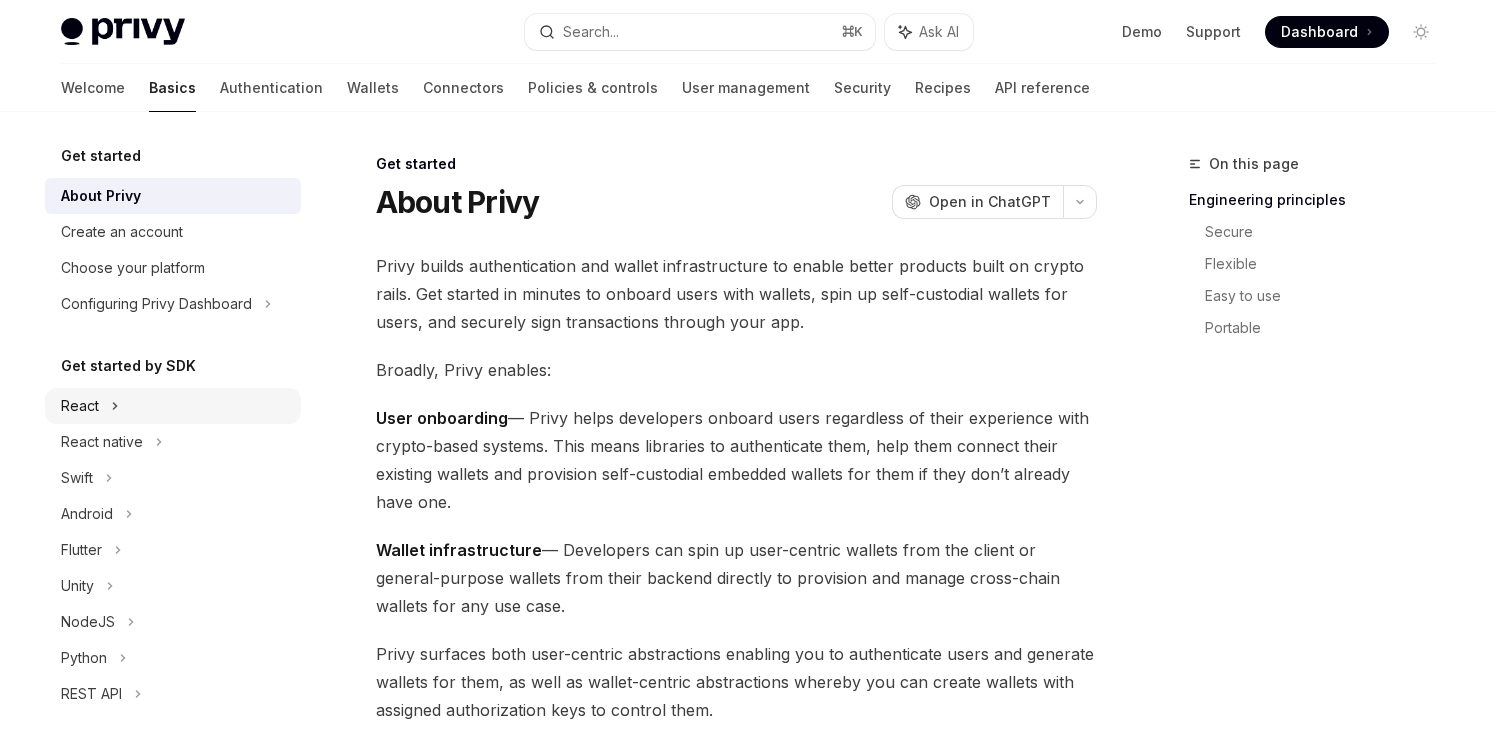 click on "React" at bounding box center [173, 406] 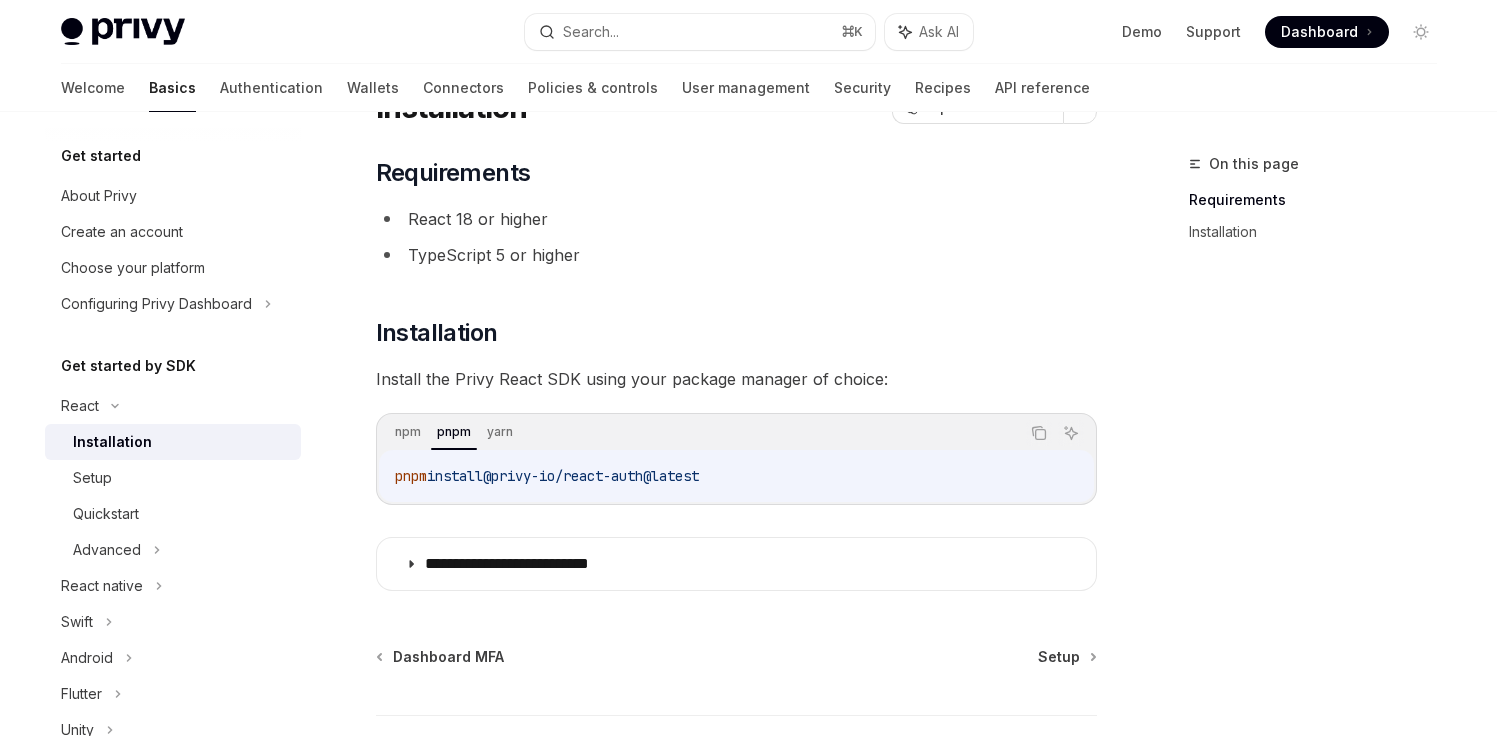 scroll, scrollTop: 247, scrollLeft: 0, axis: vertical 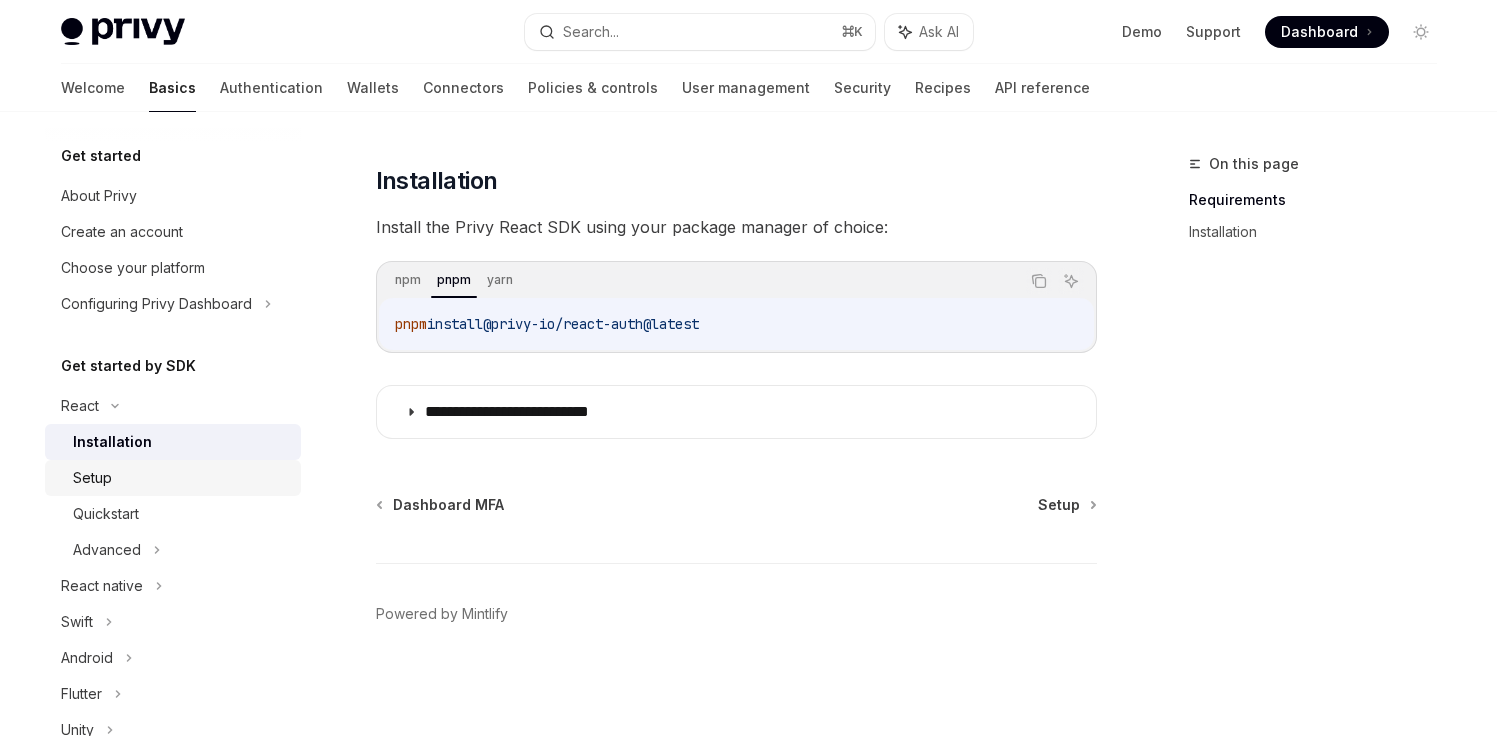 click on "Setup" at bounding box center (181, 478) 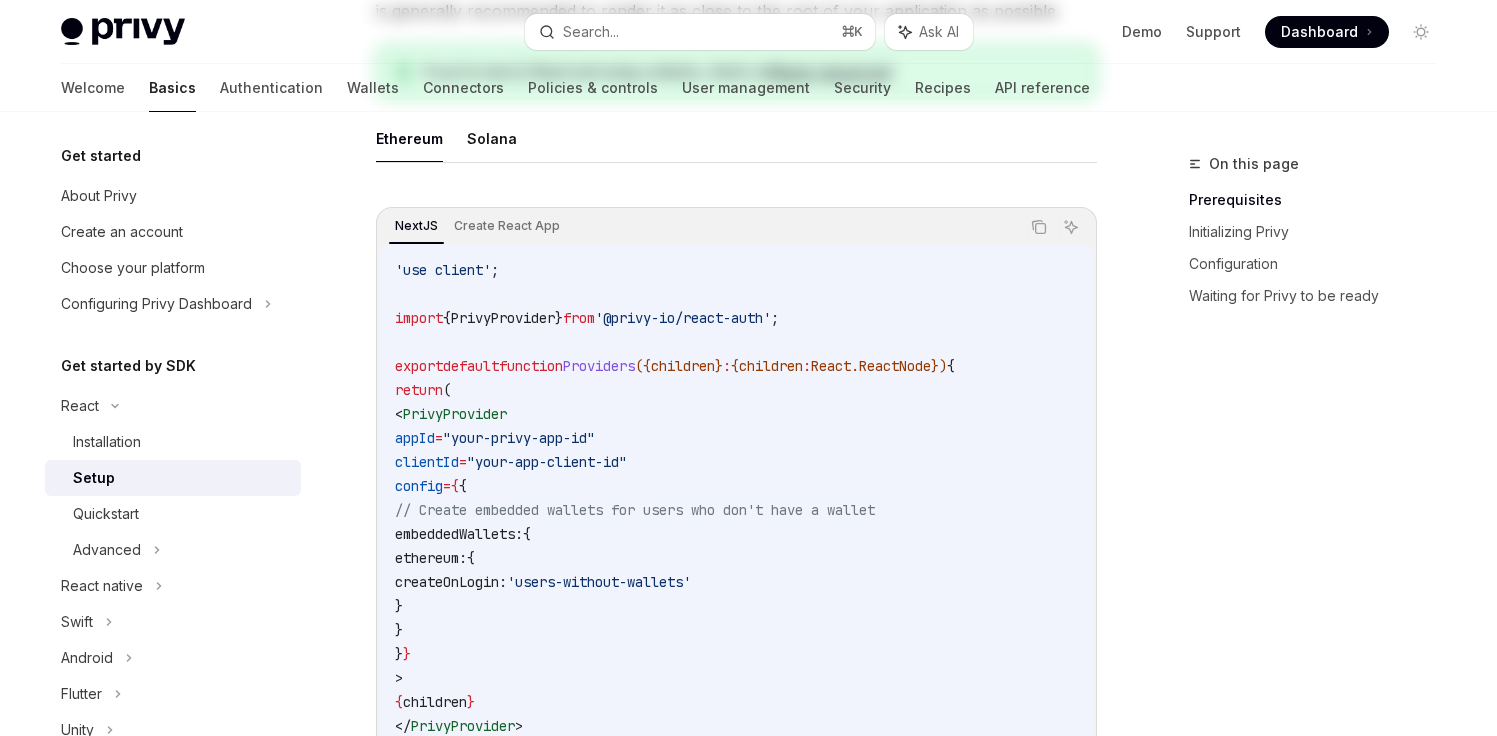scroll, scrollTop: 628, scrollLeft: 0, axis: vertical 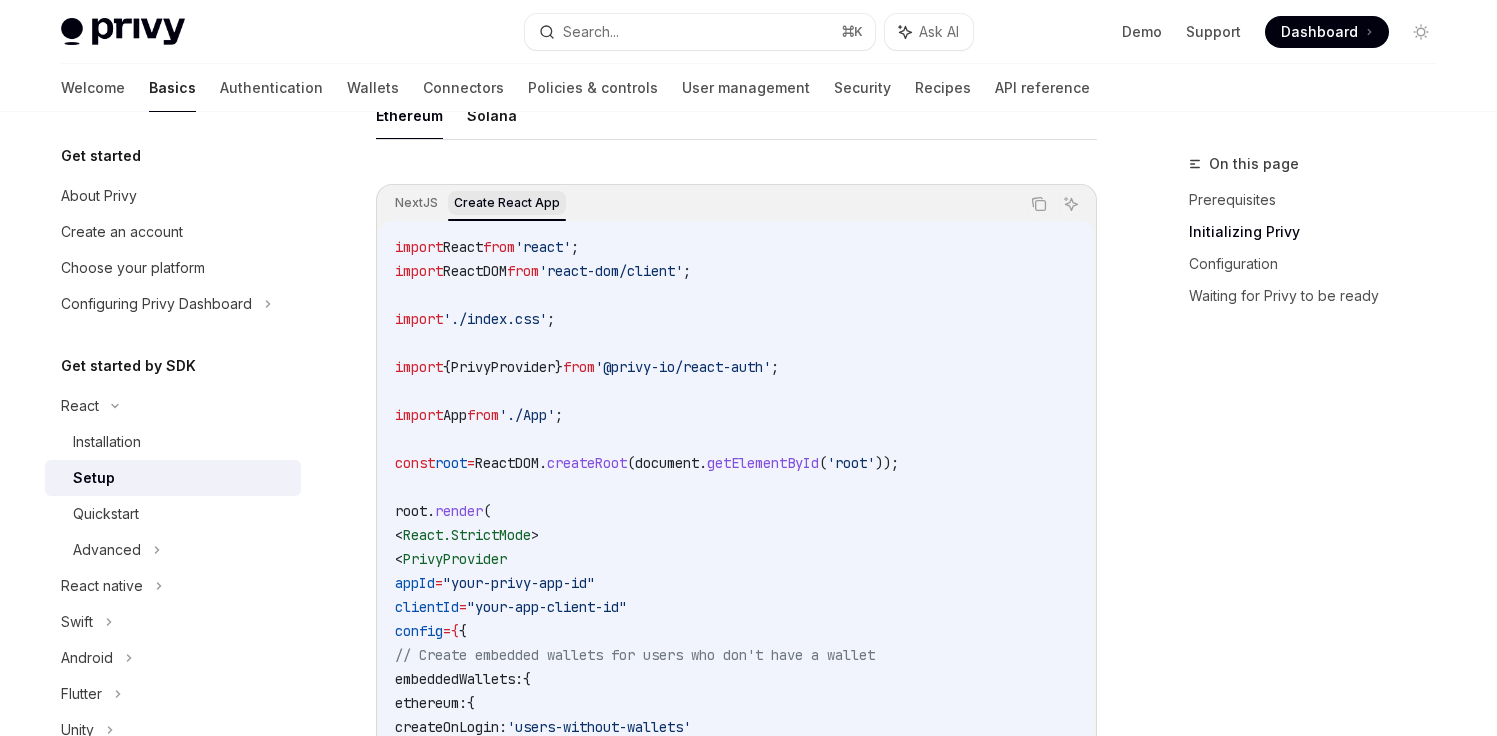 click on "Create React App" at bounding box center (507, 204) 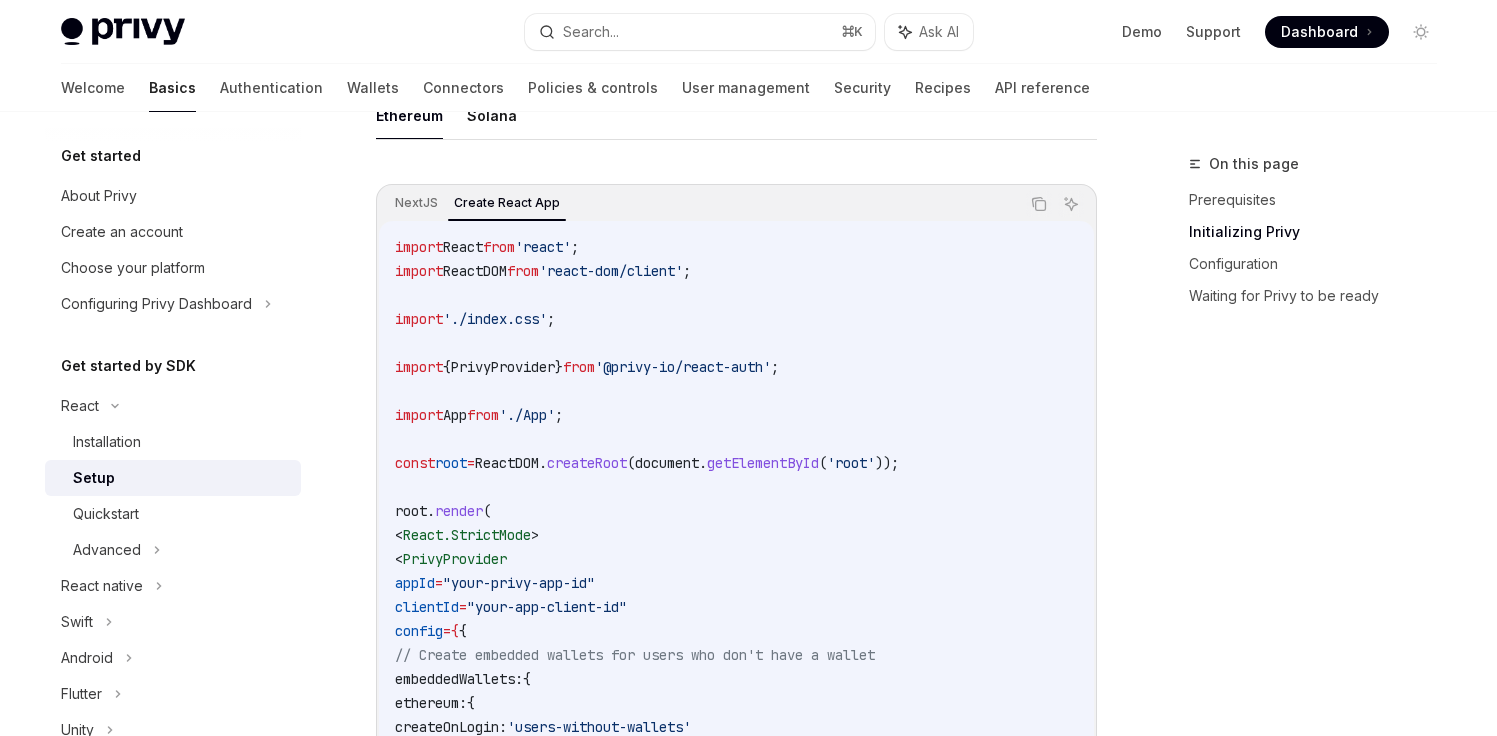 click on "Ethereum   Solana" at bounding box center [736, 116] 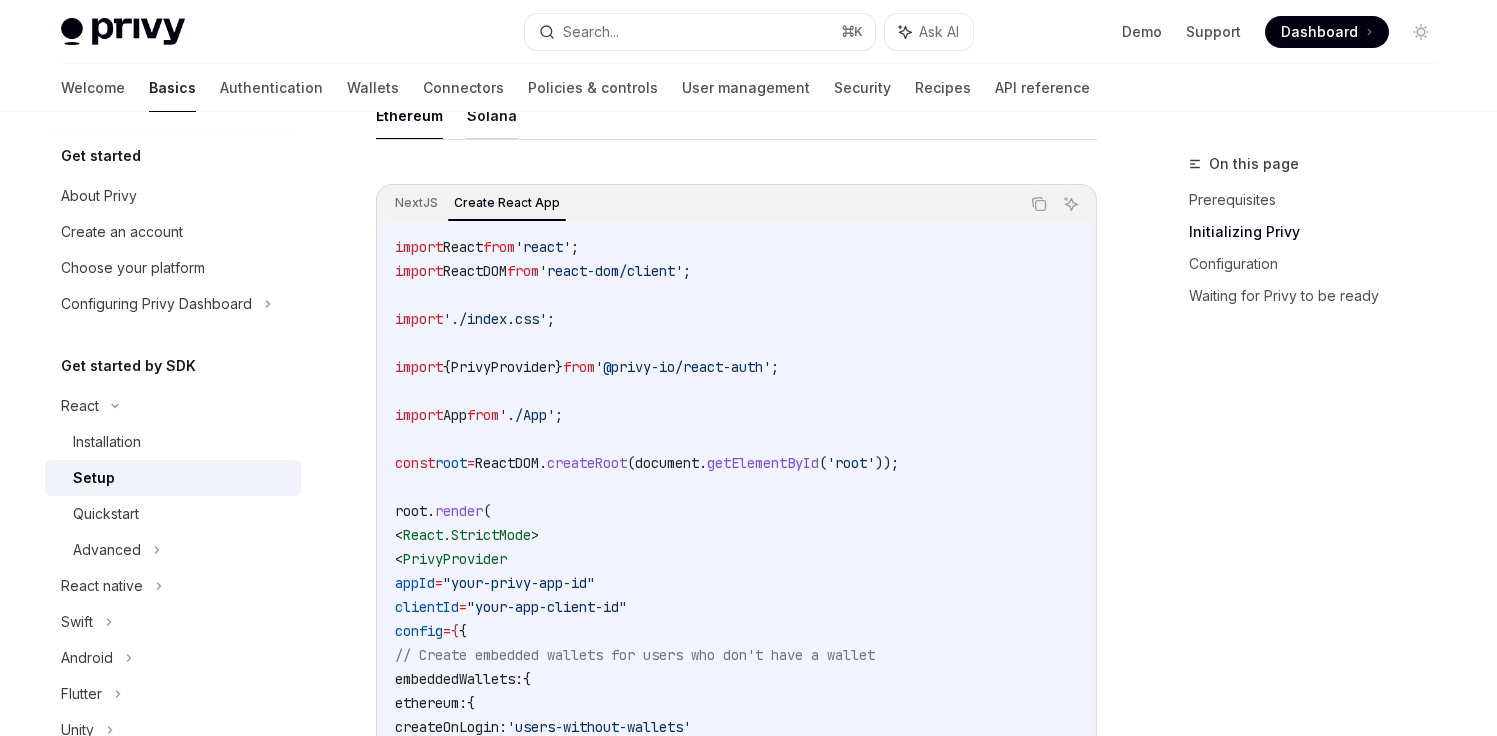 click on "Solana" at bounding box center [492, 115] 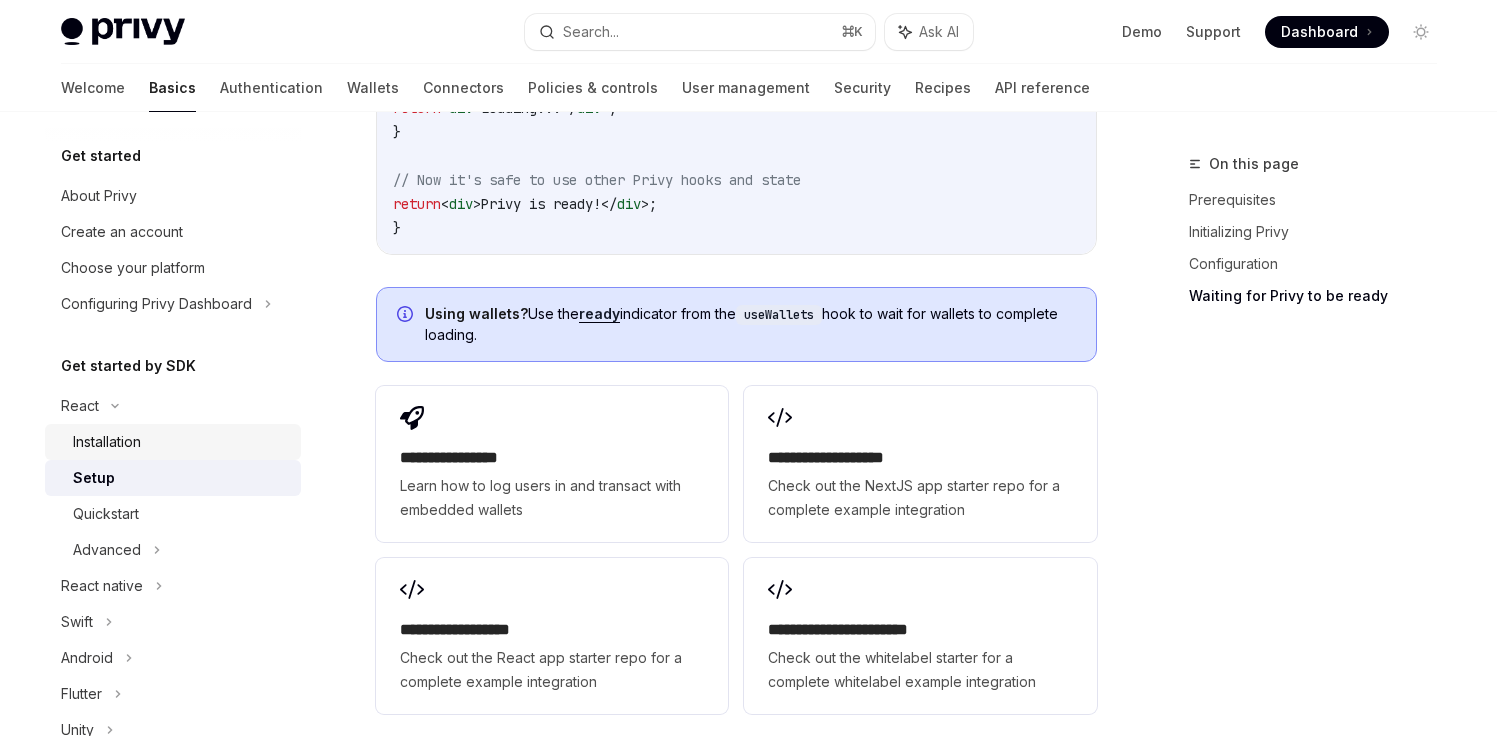 scroll, scrollTop: 2527, scrollLeft: 0, axis: vertical 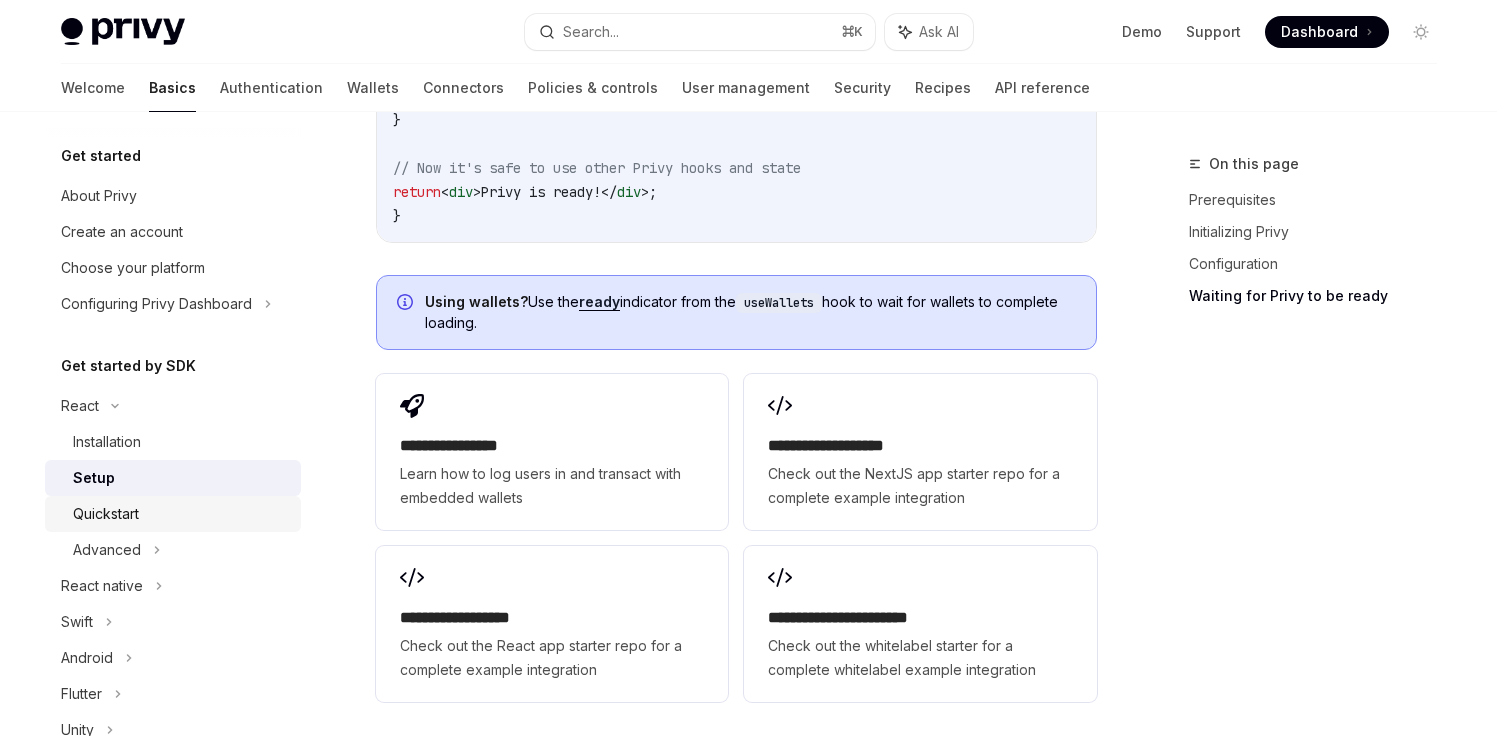 click on "Quickstart" at bounding box center (106, 514) 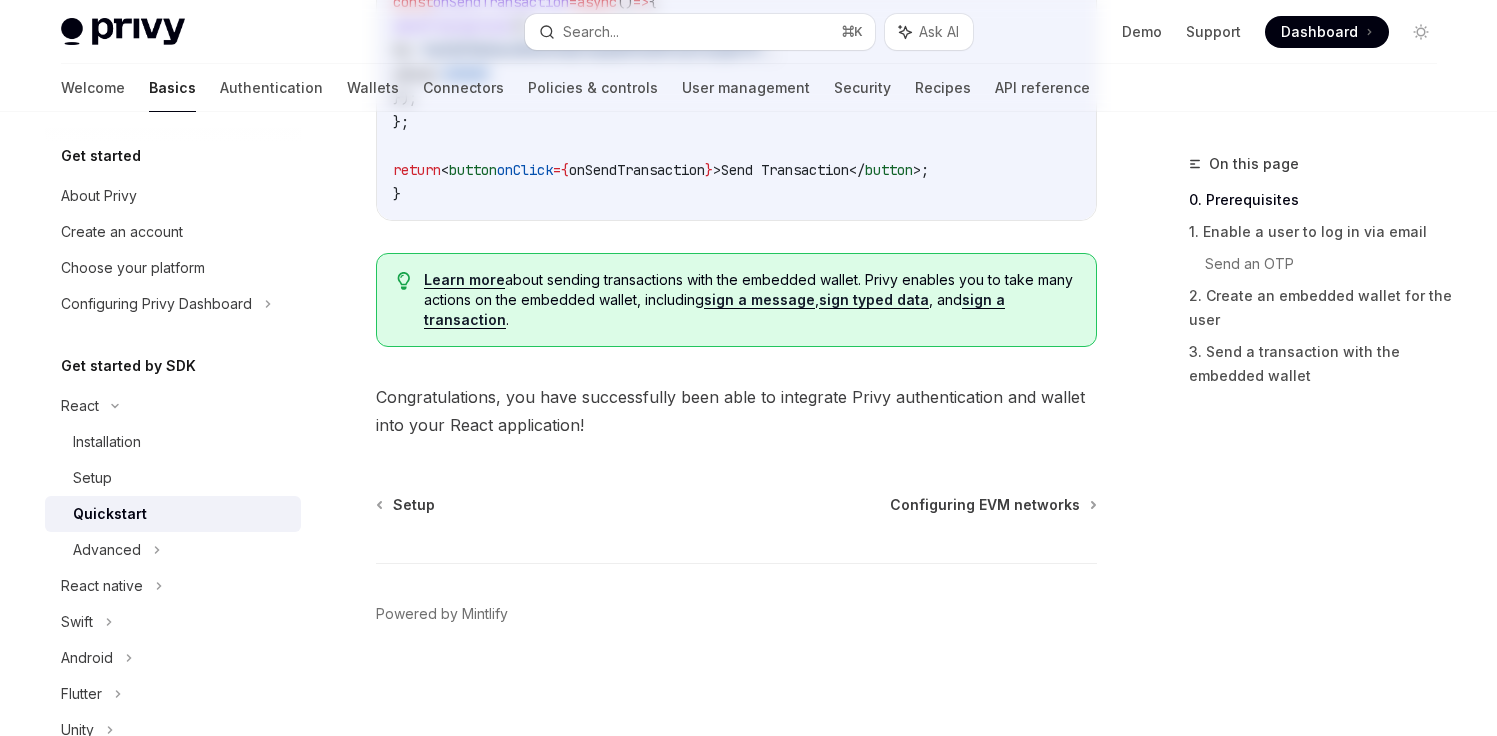 scroll, scrollTop: 0, scrollLeft: 0, axis: both 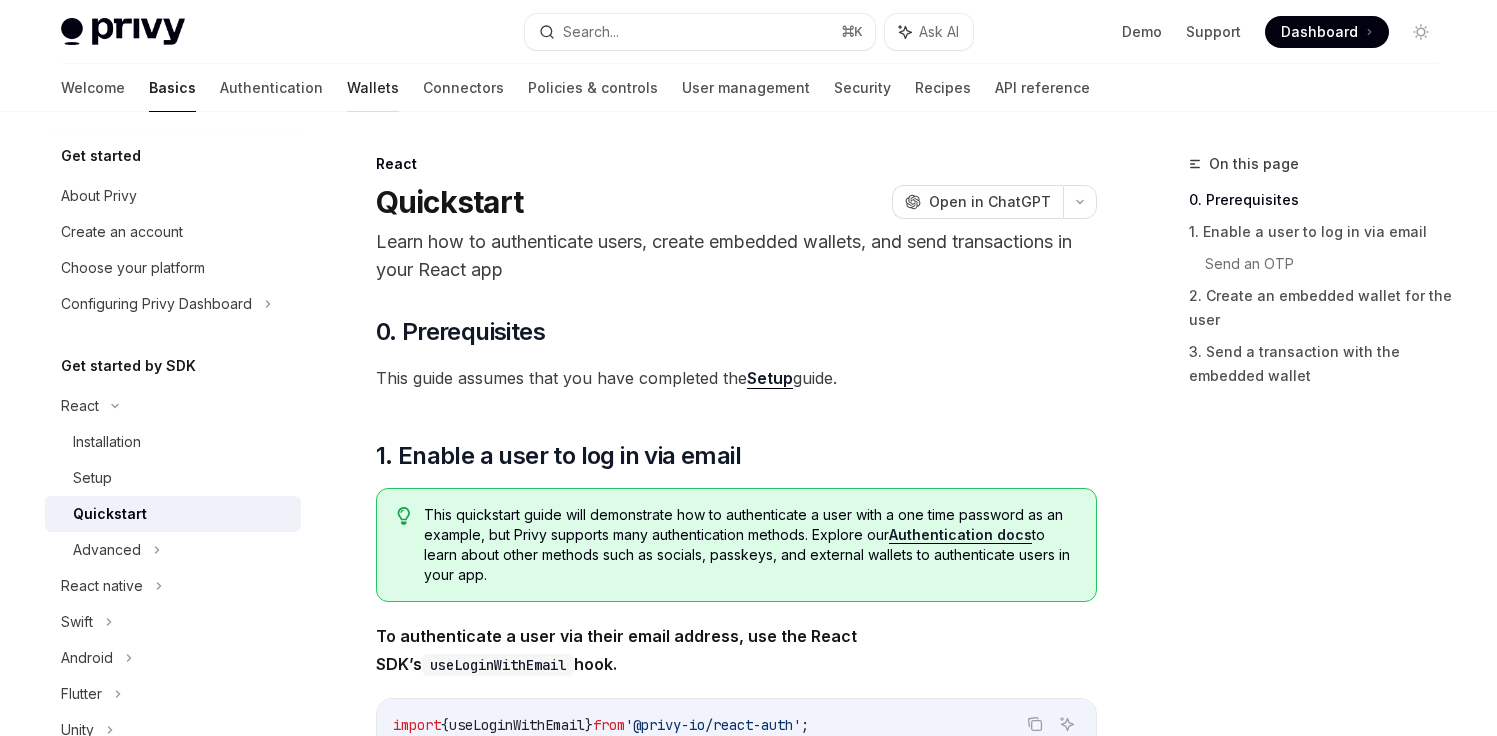 click on "Wallets" at bounding box center (373, 88) 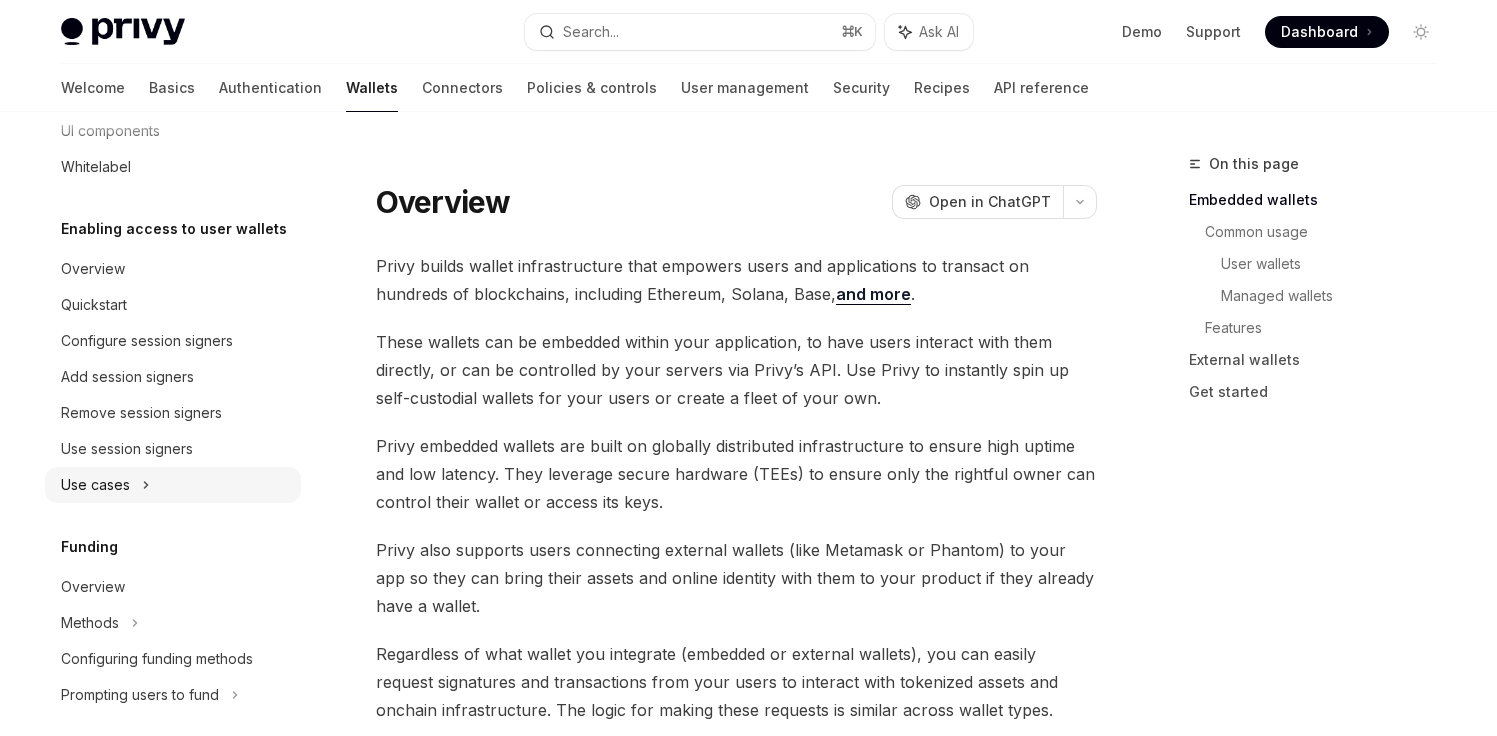 scroll, scrollTop: 620, scrollLeft: 0, axis: vertical 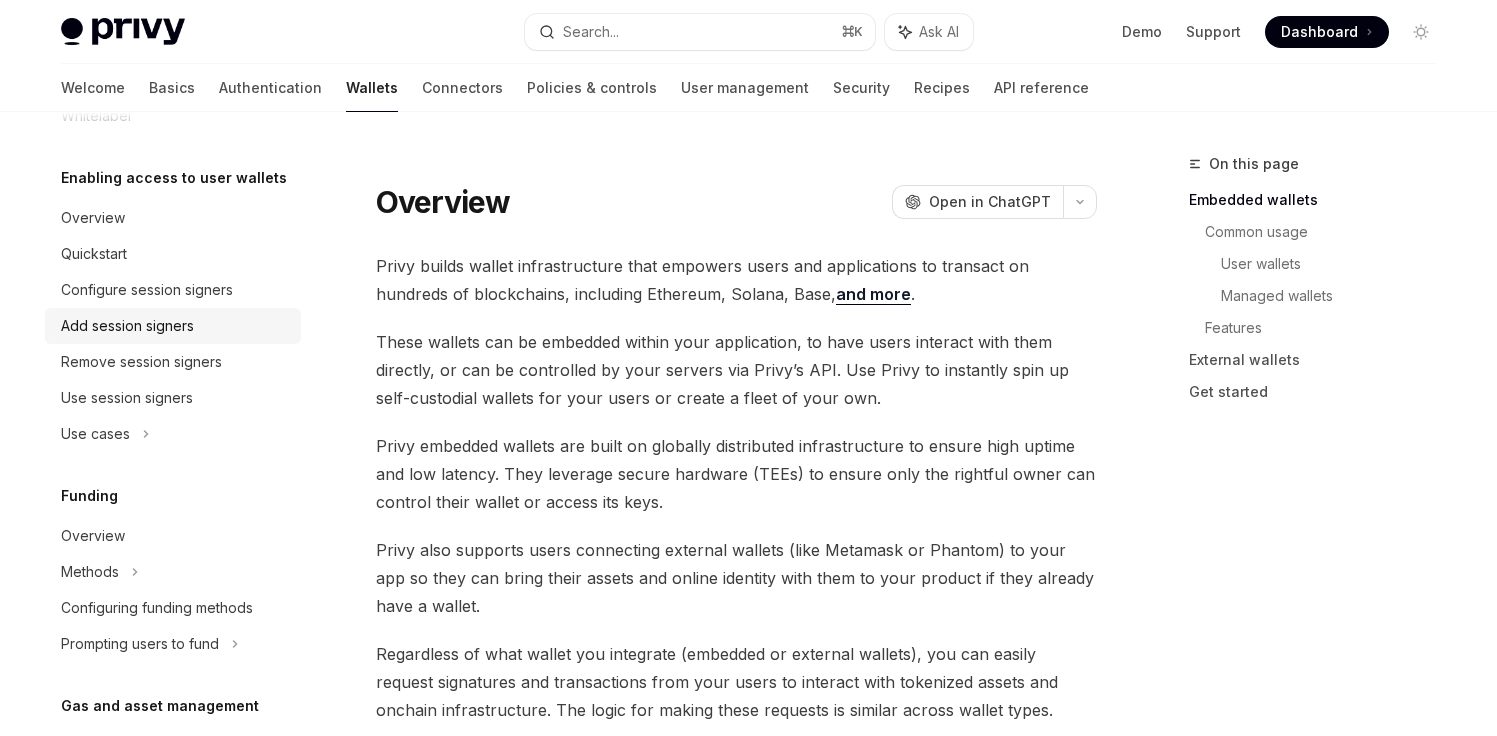click on "Add session signers" at bounding box center (127, 326) 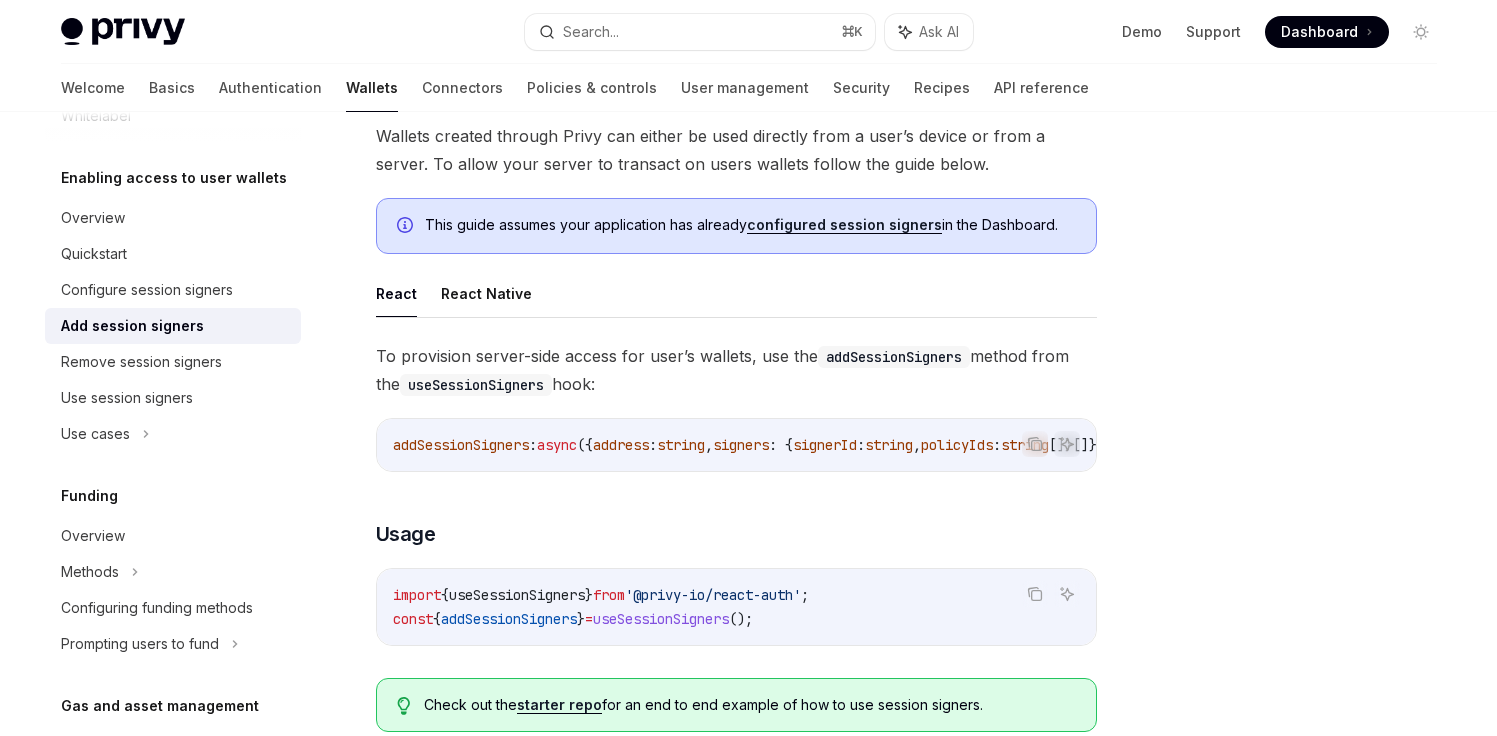 scroll, scrollTop: 132, scrollLeft: 0, axis: vertical 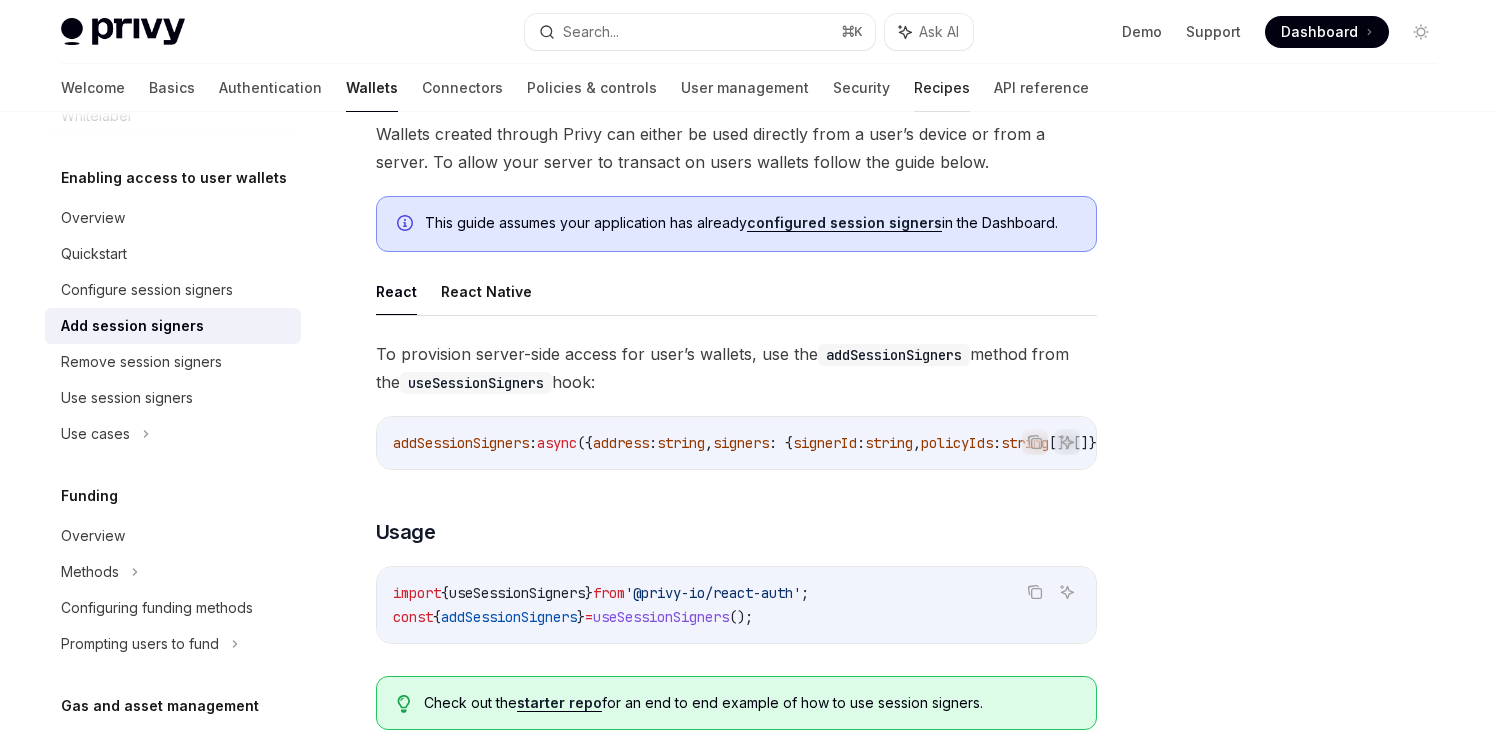 click on "Welcome Basics Authentication Wallets Connectors Policies & controls User management Security Recipes API reference" at bounding box center (575, 88) 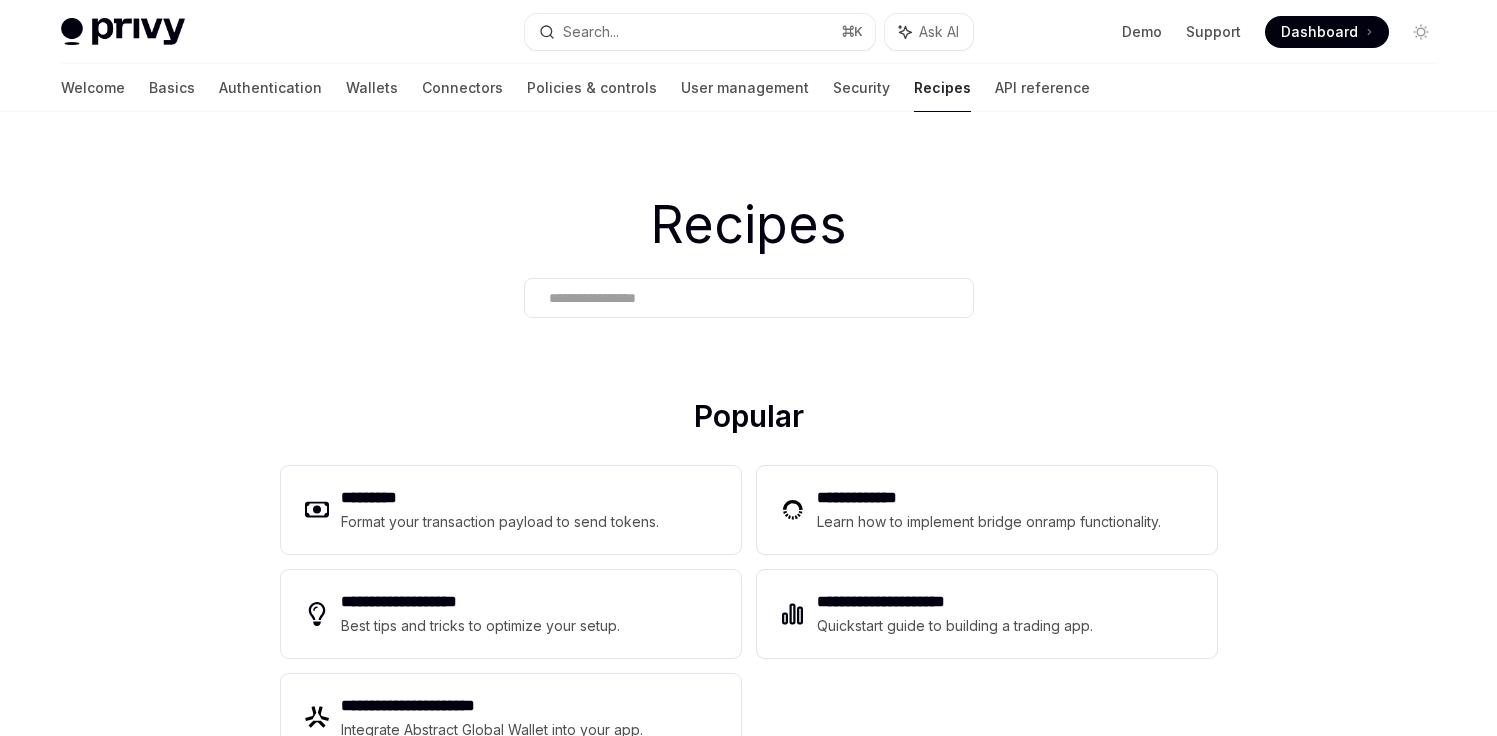 click on "Recipes" at bounding box center [942, 88] 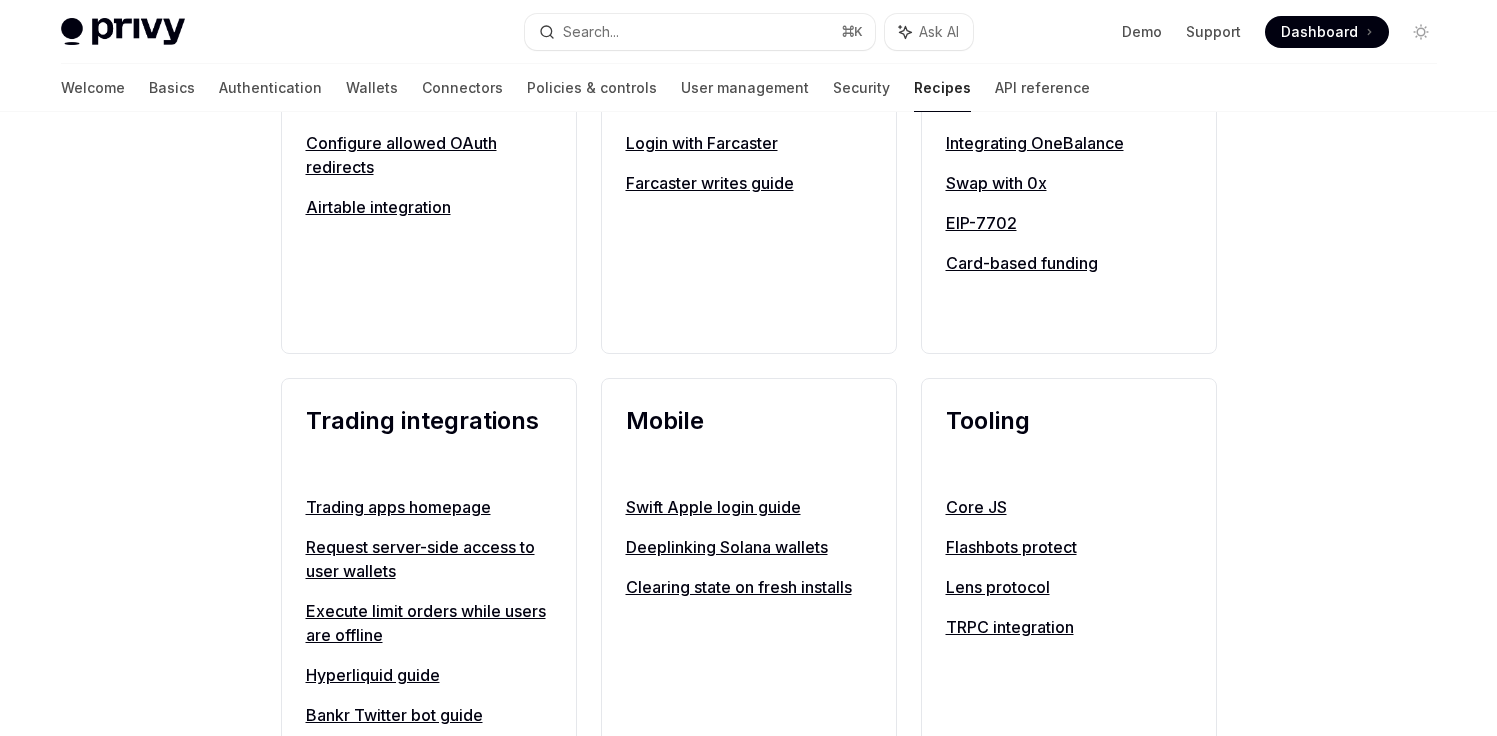 scroll, scrollTop: 1414, scrollLeft: 0, axis: vertical 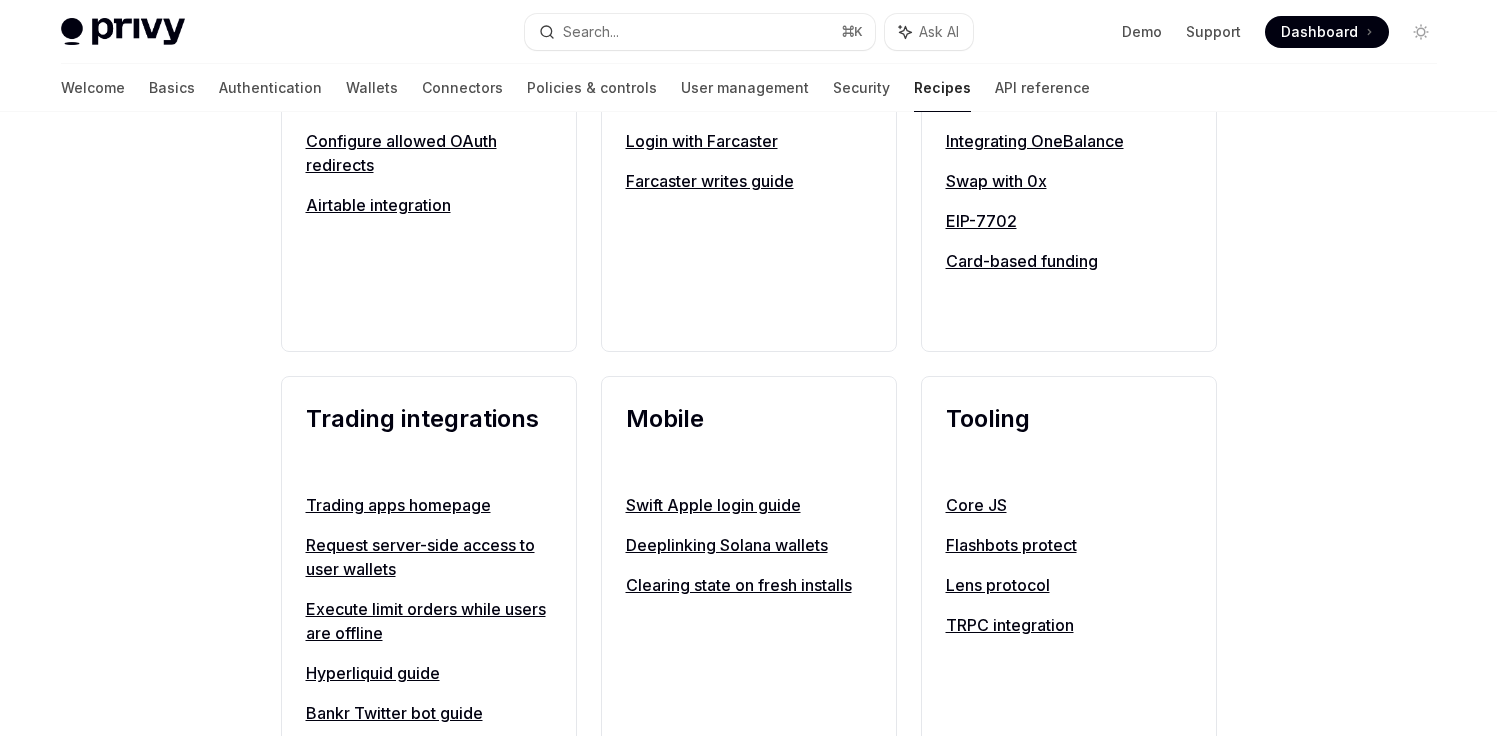 click on "Welcome Basics Authentication Wallets Connectors Policies & controls User management Security Recipes API reference" at bounding box center (575, 88) 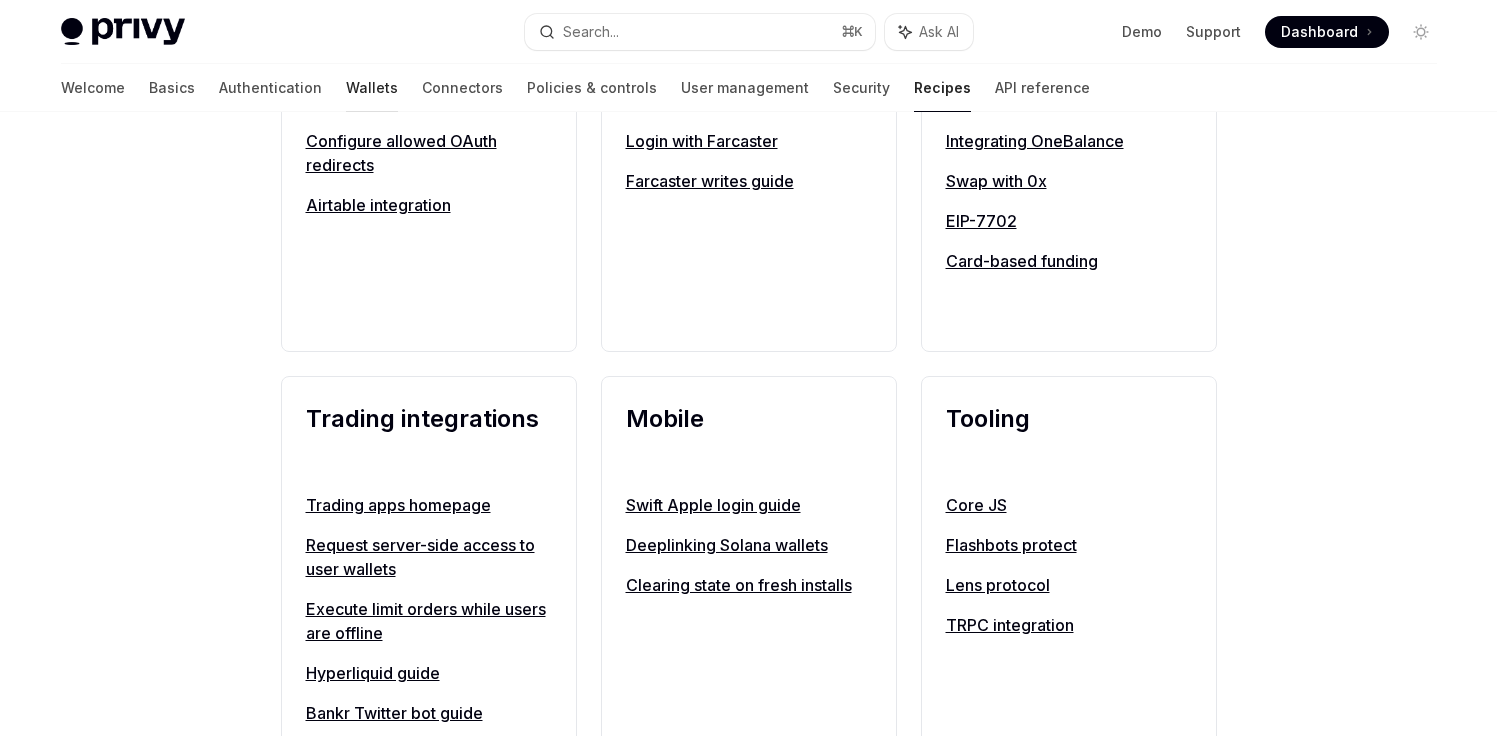 click on "Wallets" at bounding box center [372, 88] 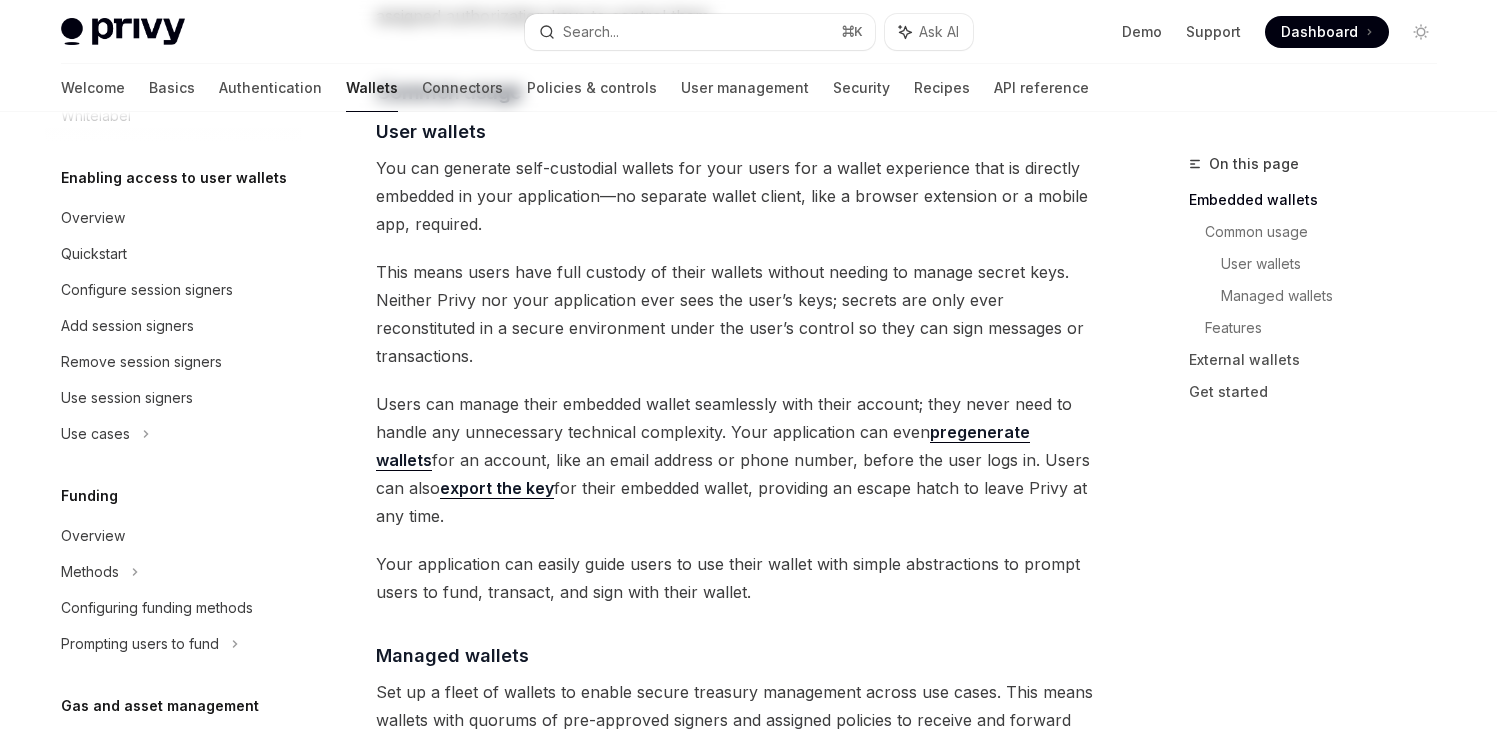 scroll, scrollTop: 0, scrollLeft: 0, axis: both 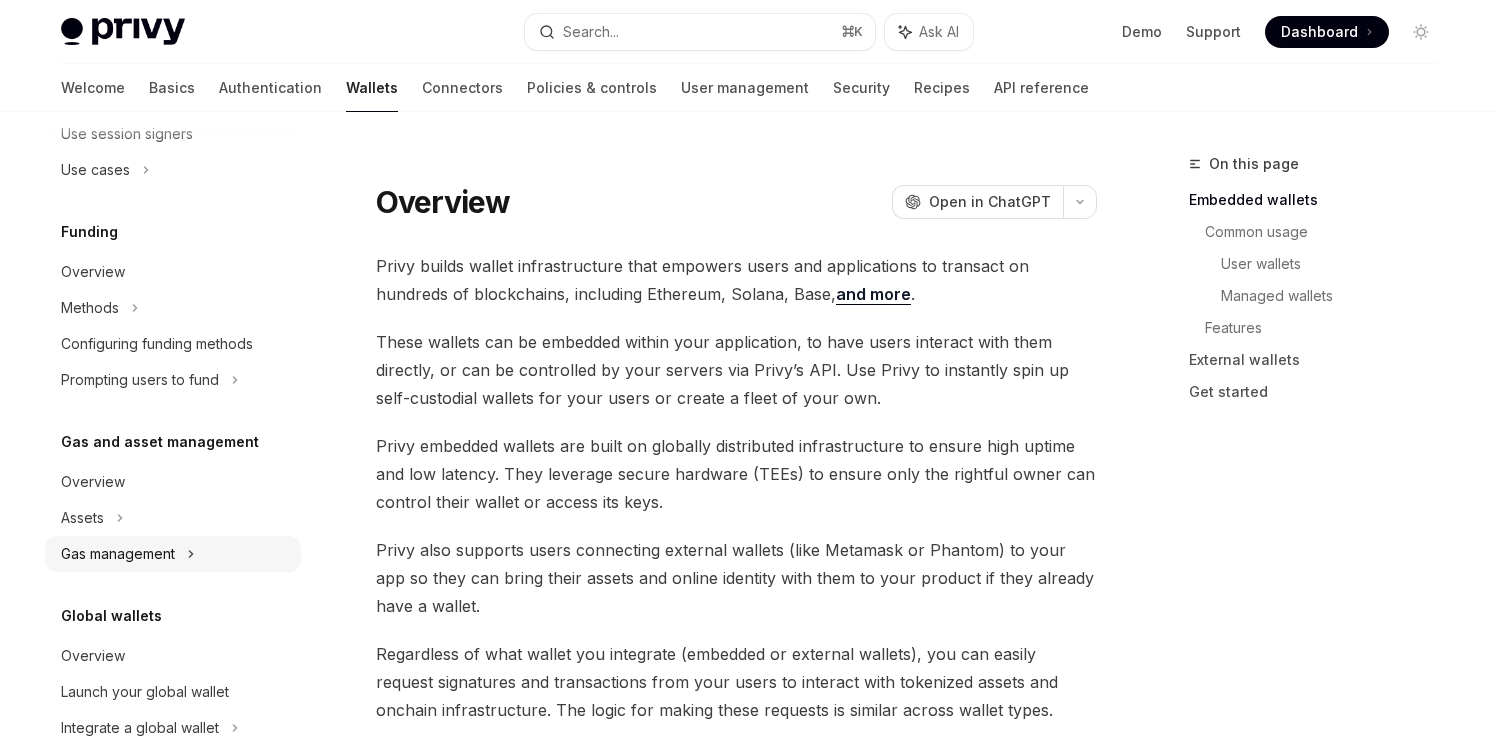 click on "Gas management" at bounding box center (173, -256) 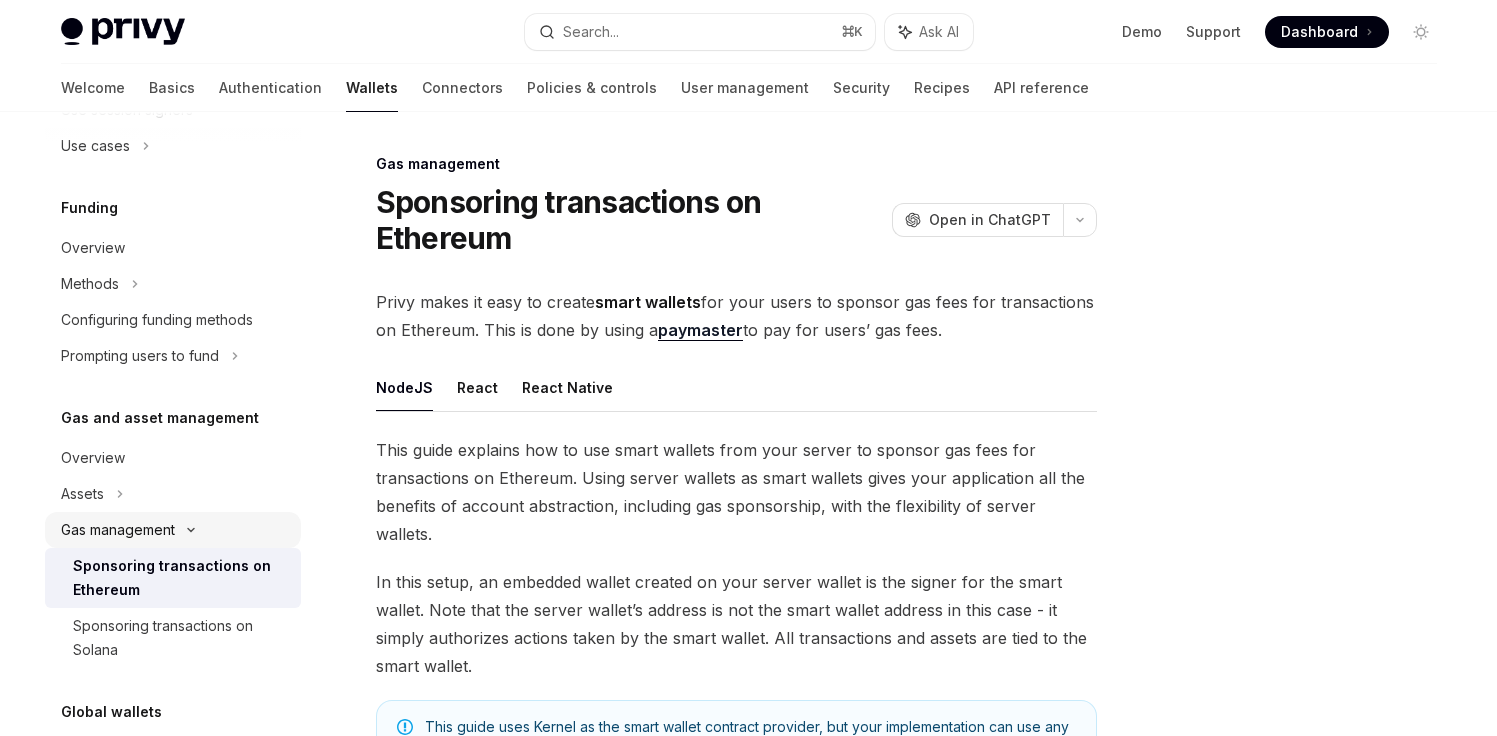 scroll, scrollTop: 913, scrollLeft: 0, axis: vertical 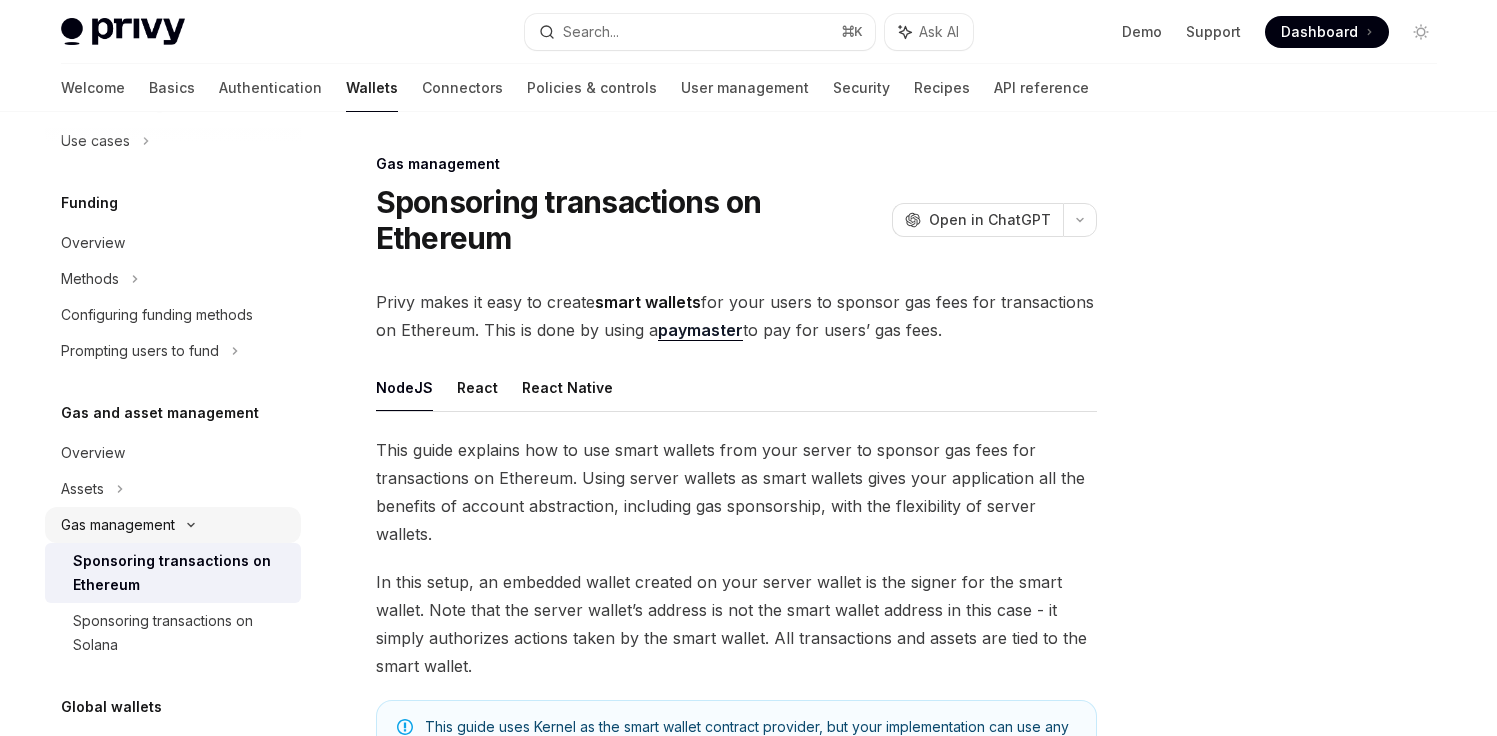 click on "Gas management" at bounding box center (102, -285) 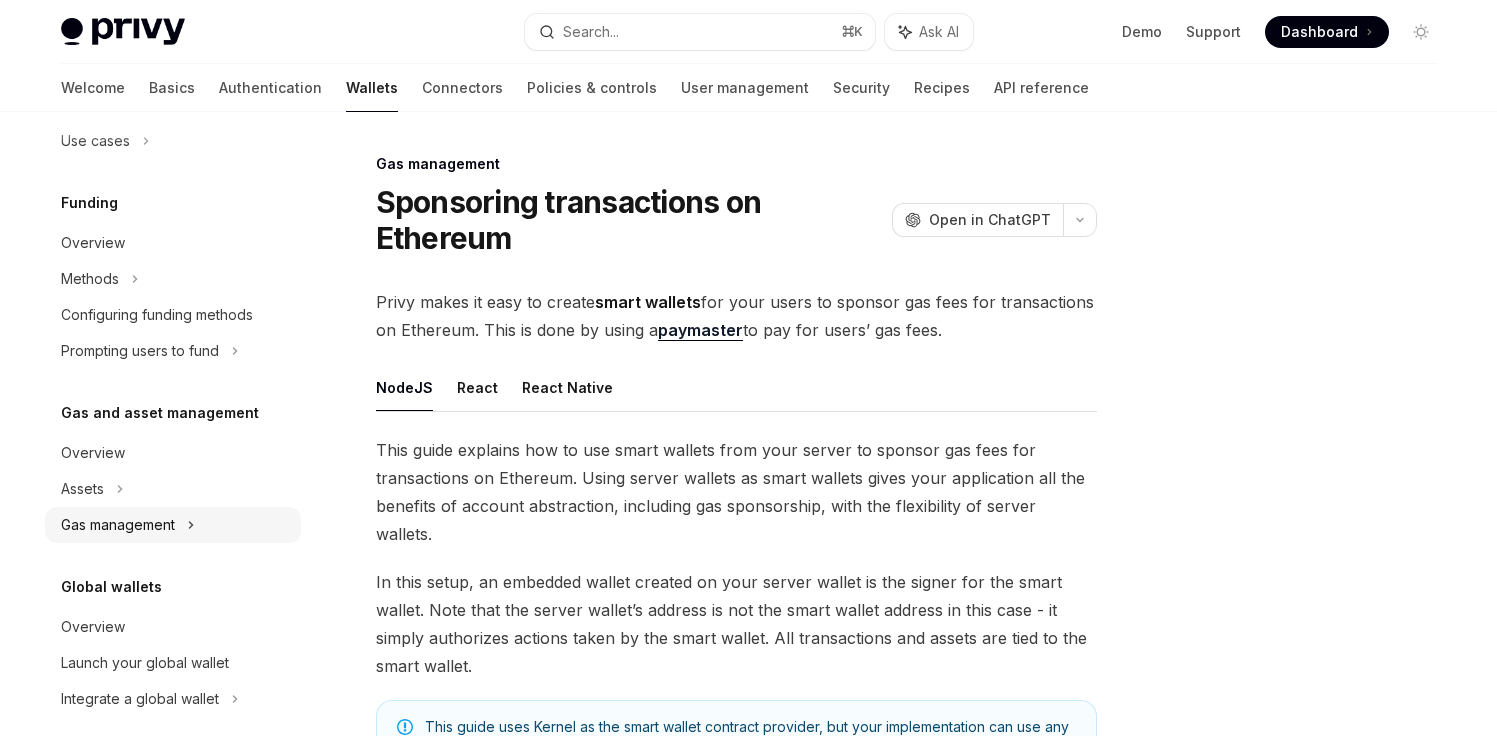 click on "Gas management" at bounding box center [102, -285] 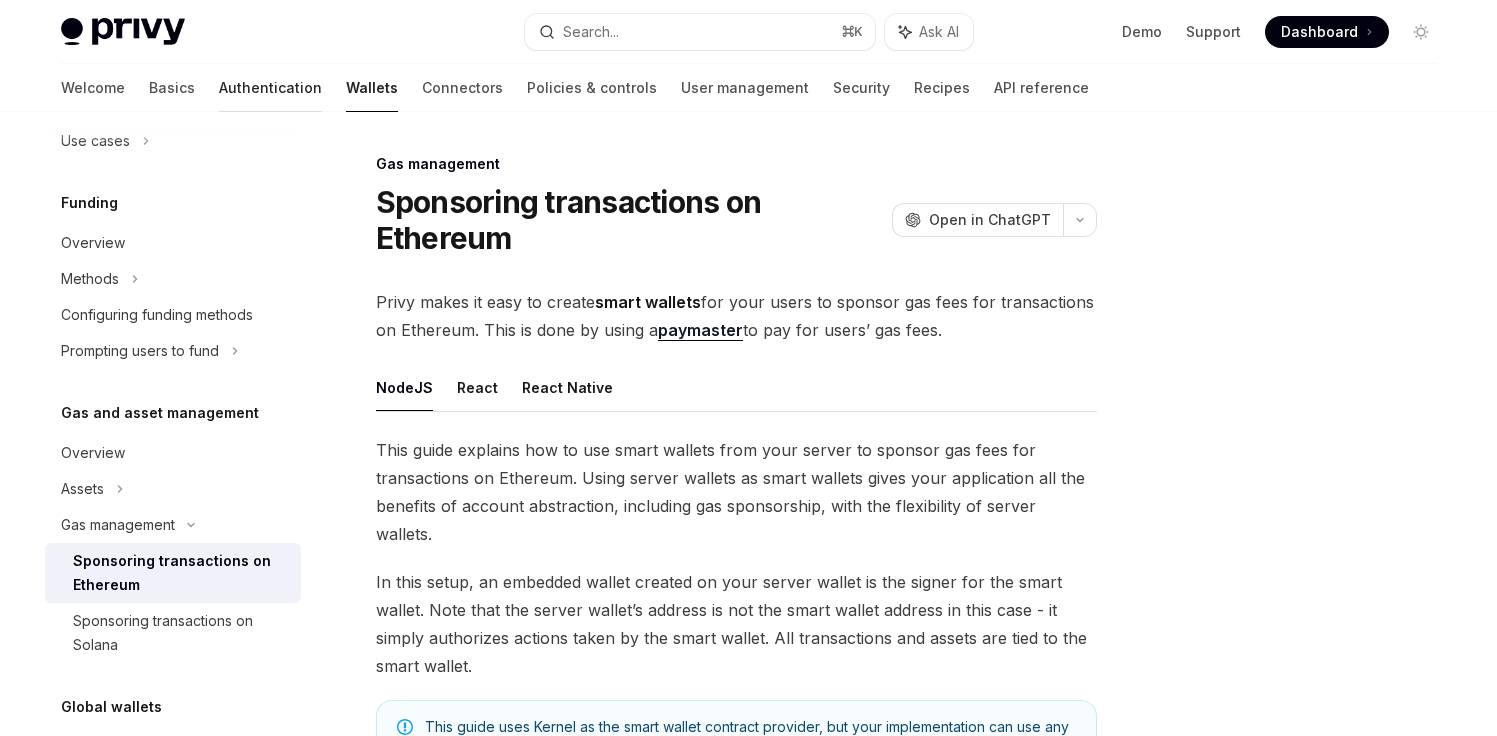 click on "Authentication" at bounding box center (270, 88) 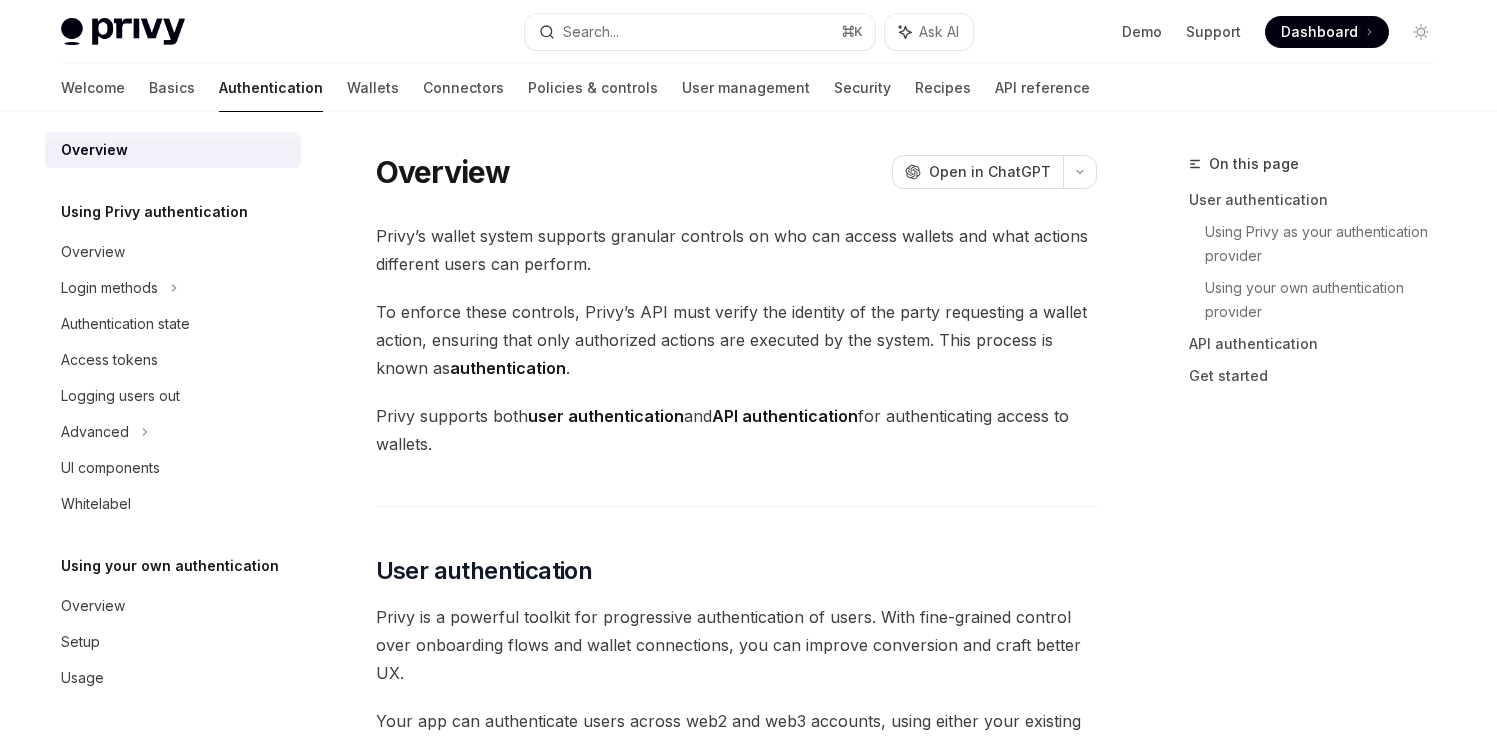 scroll, scrollTop: 12, scrollLeft: 0, axis: vertical 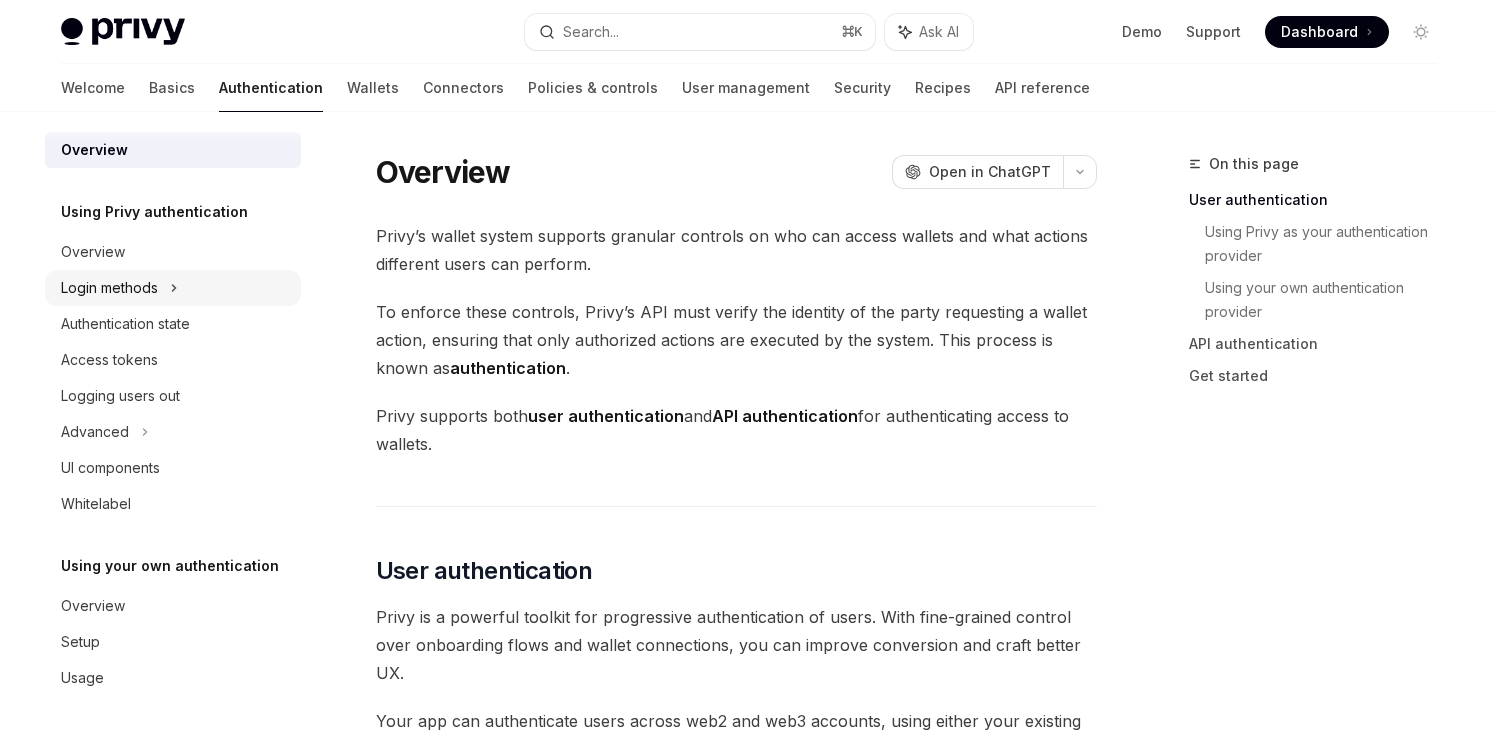 click 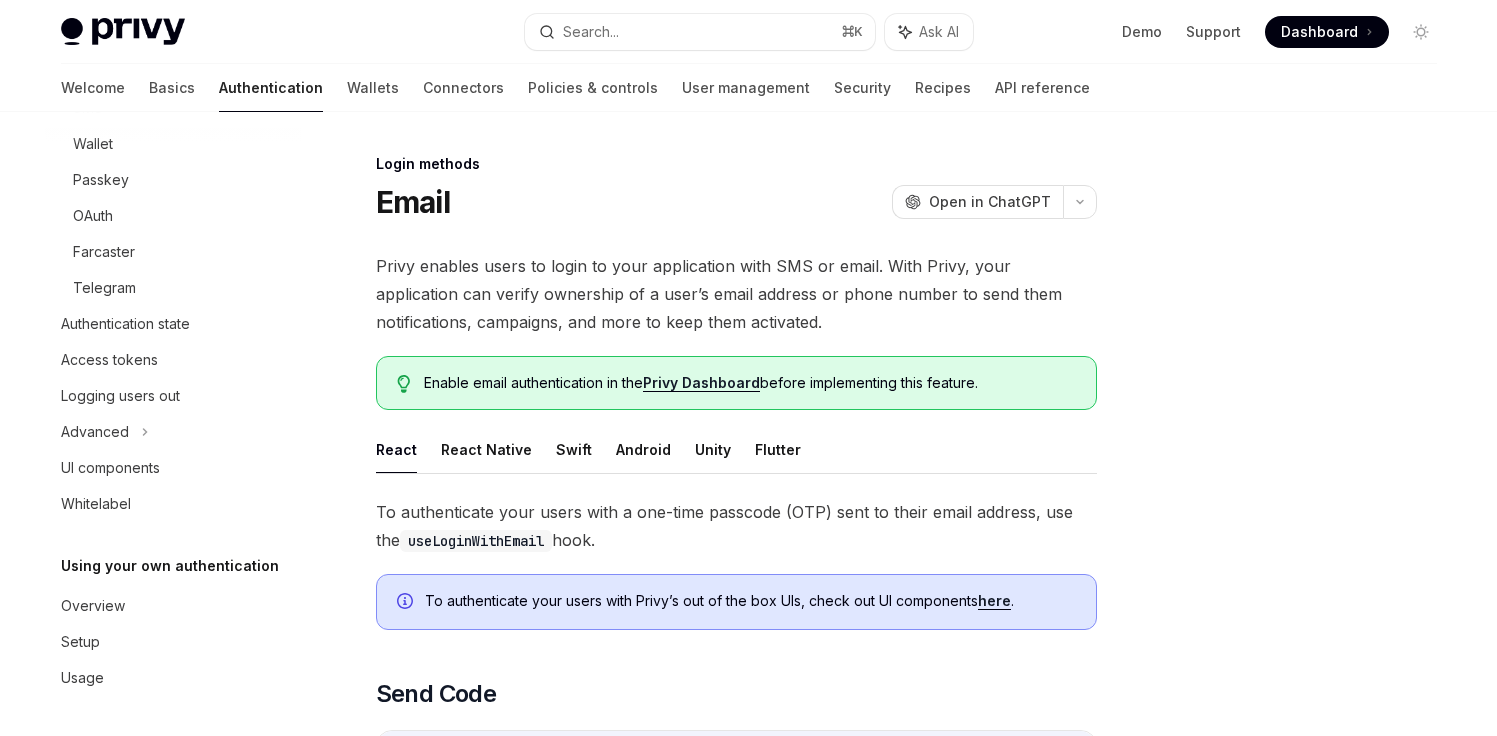 scroll, scrollTop: 0, scrollLeft: 0, axis: both 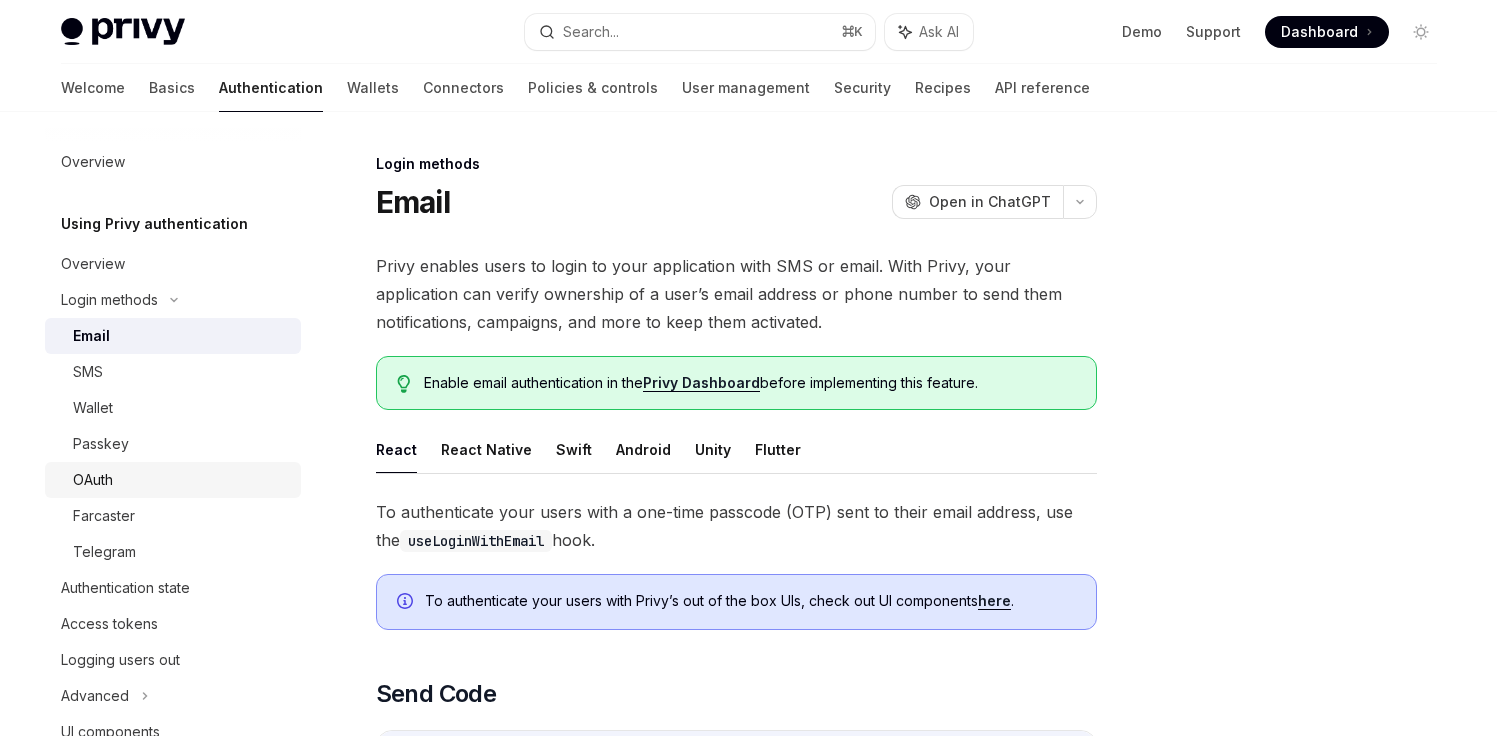click on "OAuth" at bounding box center (181, 480) 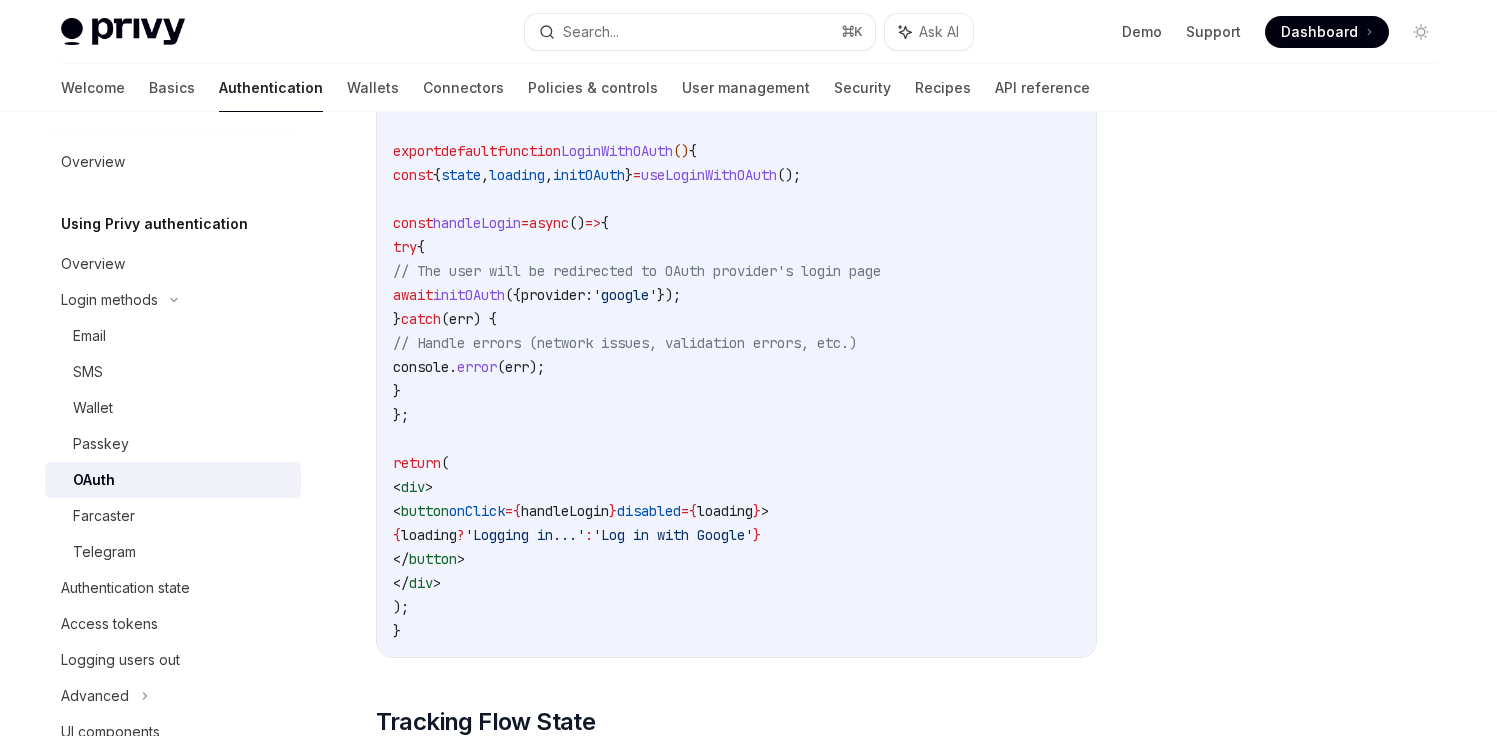 scroll, scrollTop: 1238, scrollLeft: 0, axis: vertical 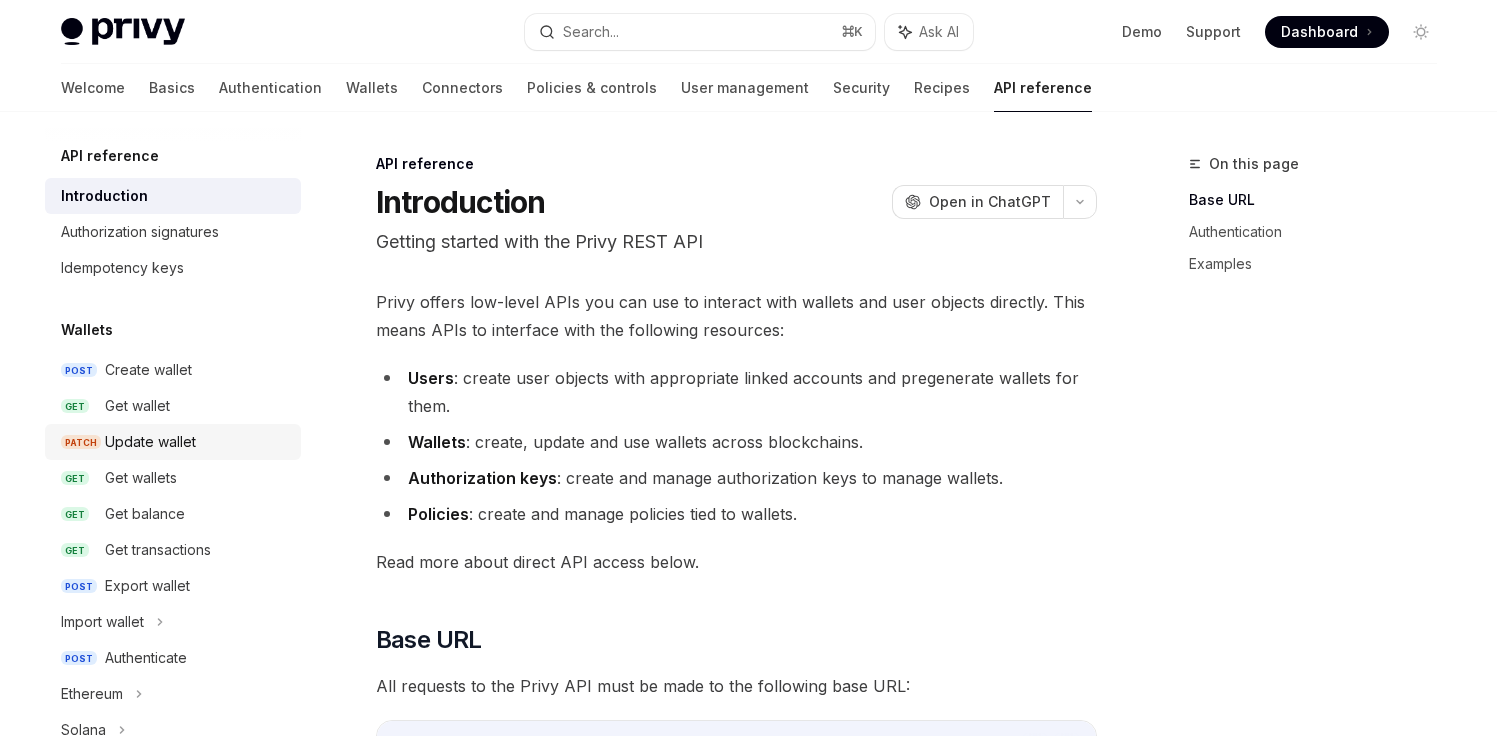 click on "PATCH Update wallet" at bounding box center [173, 442] 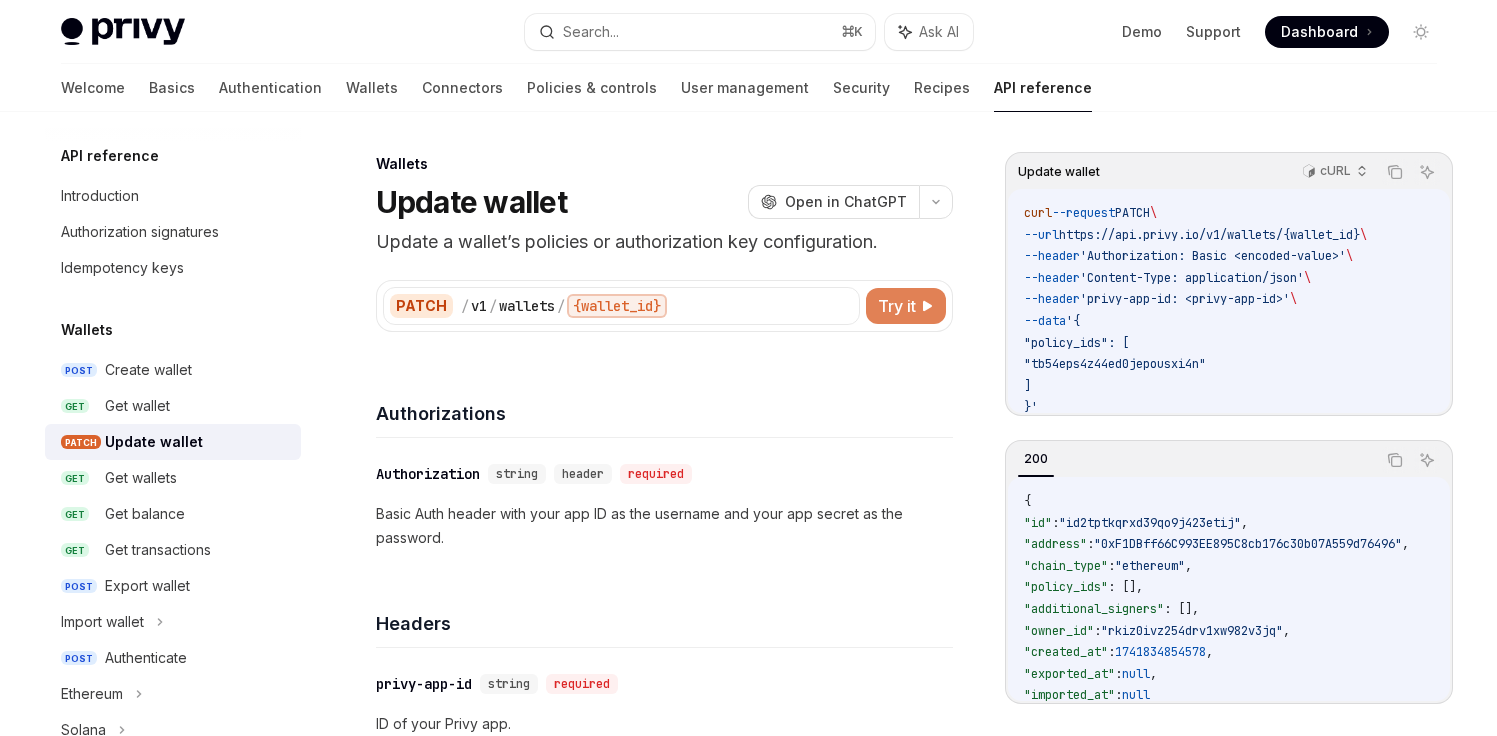 click on "Try it" at bounding box center [897, 306] 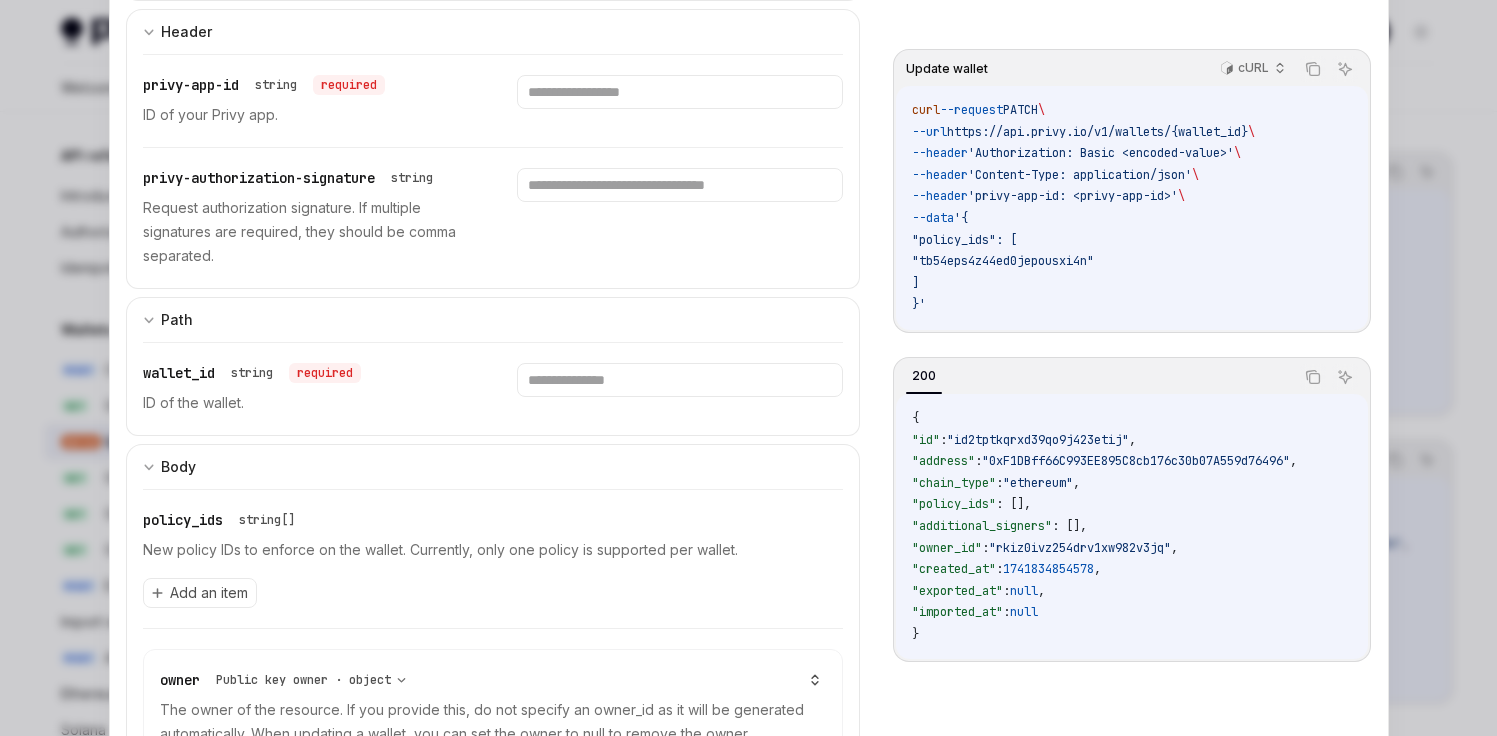 scroll, scrollTop: 0, scrollLeft: 0, axis: both 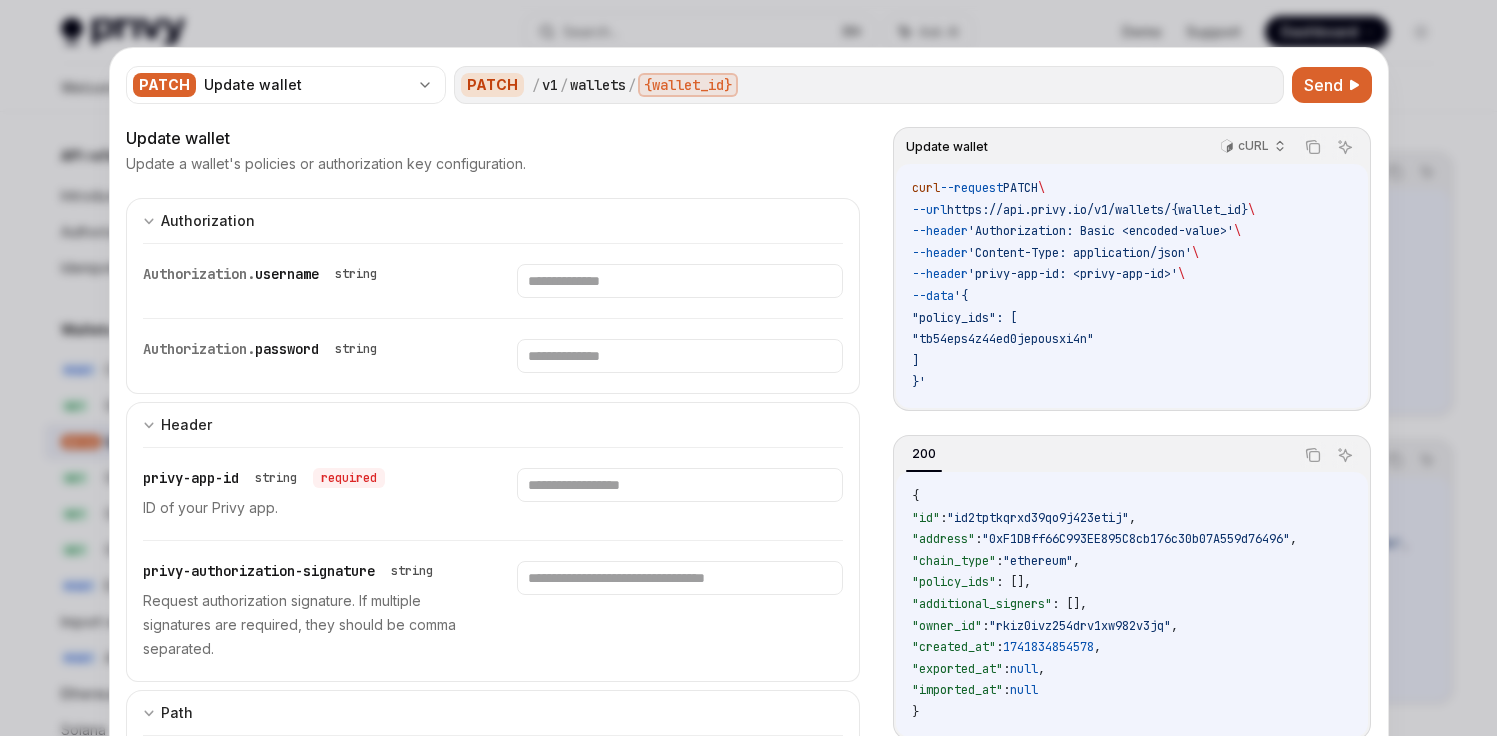 click at bounding box center (748, 368) 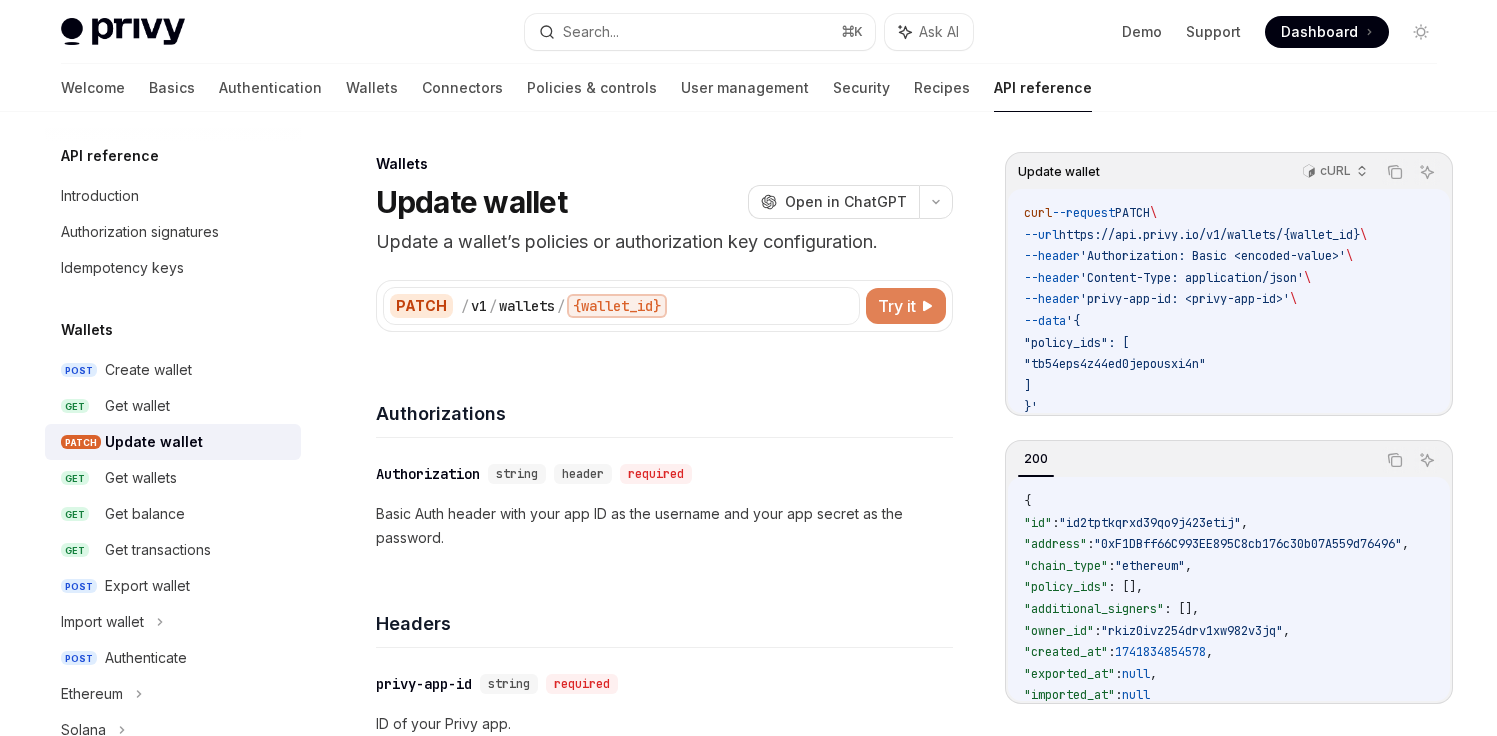 click on "Try it" at bounding box center (906, 306) 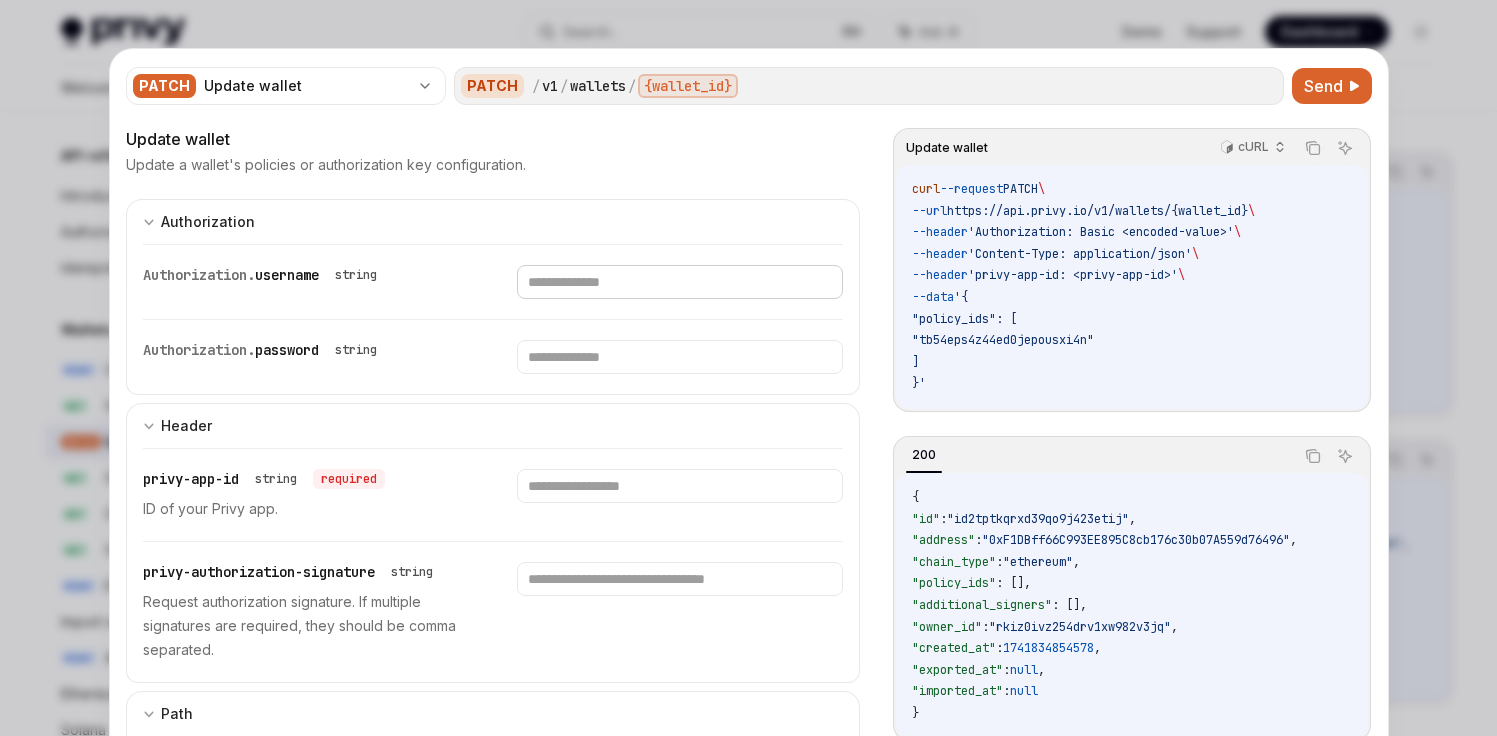 click at bounding box center (680, 282) 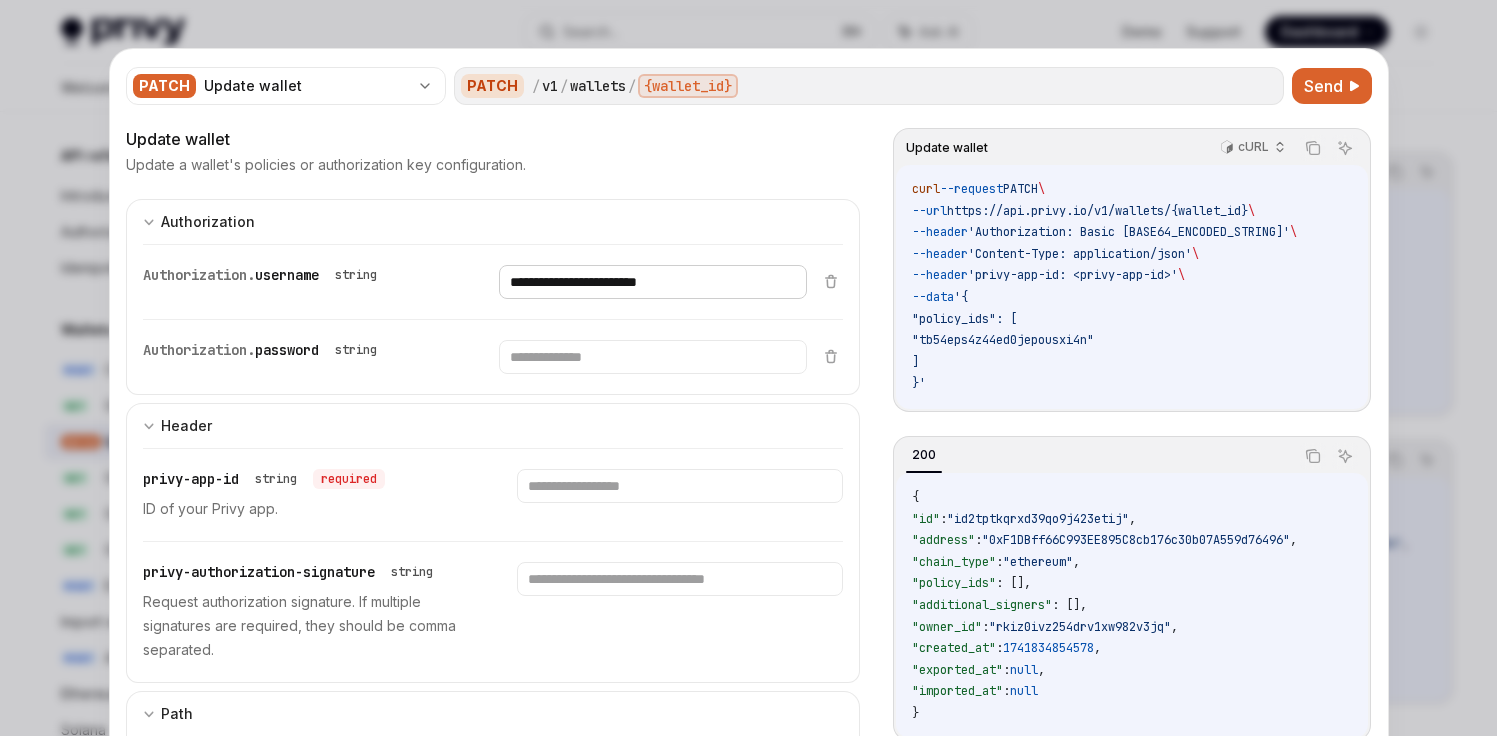 type on "**********" 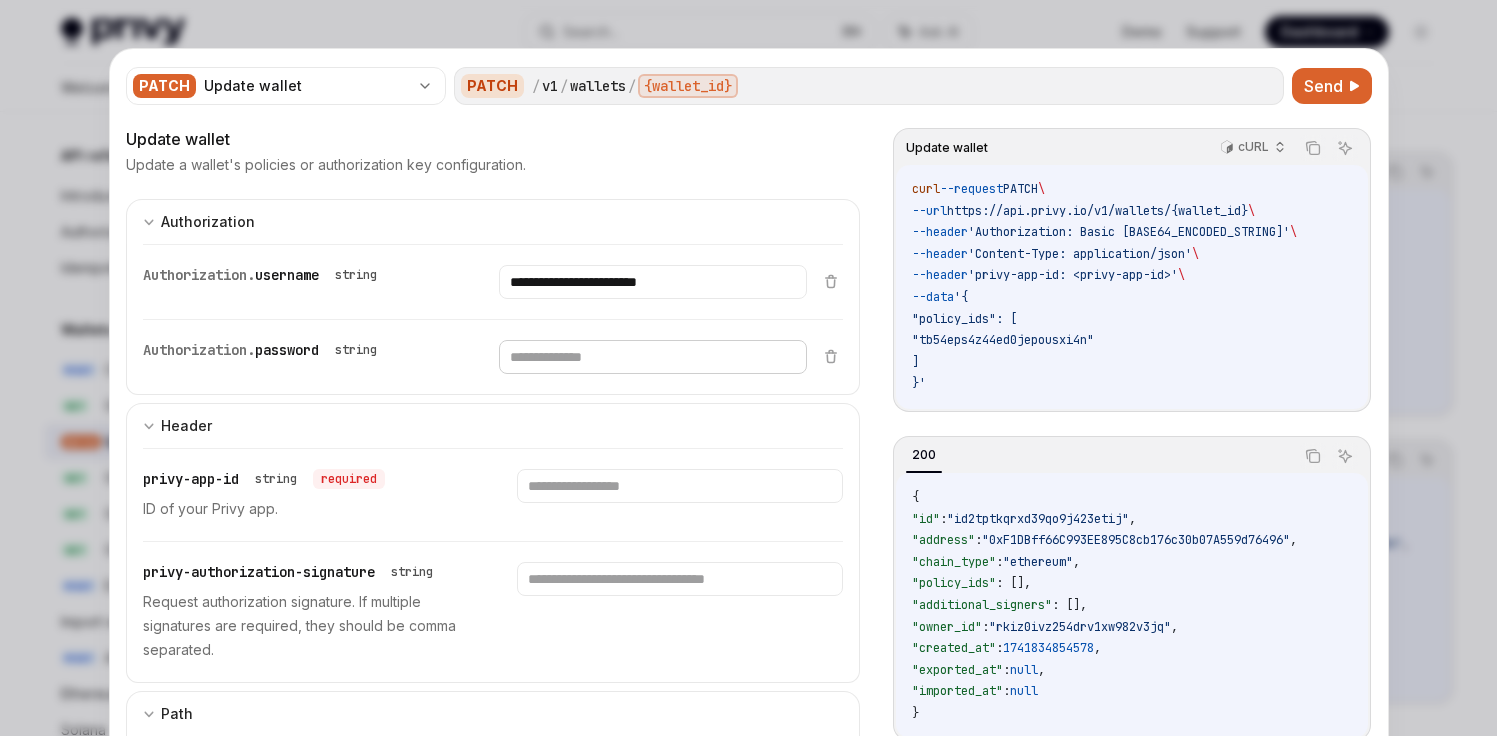 click at bounding box center (653, 282) 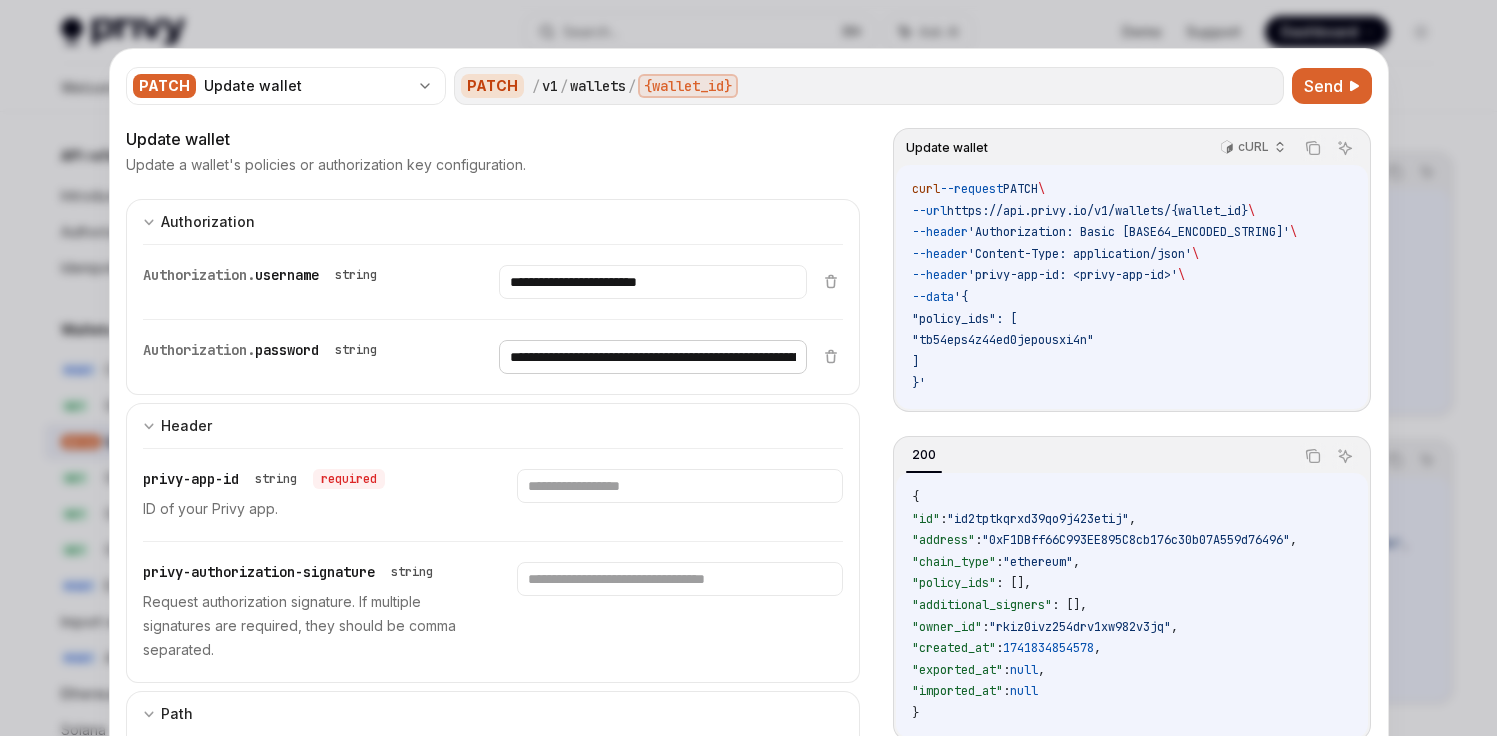 scroll, scrollTop: 0, scrollLeft: 489, axis: horizontal 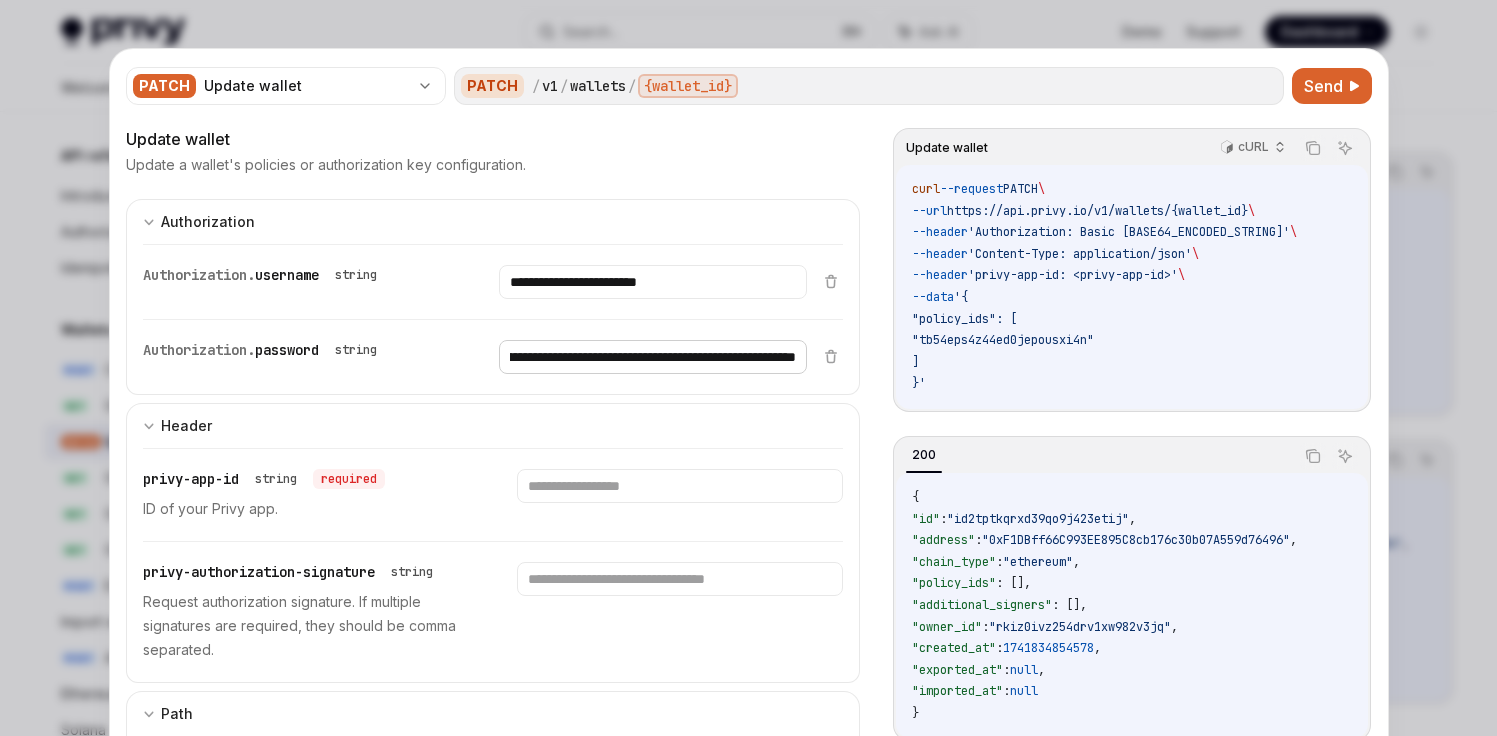 type on "**********" 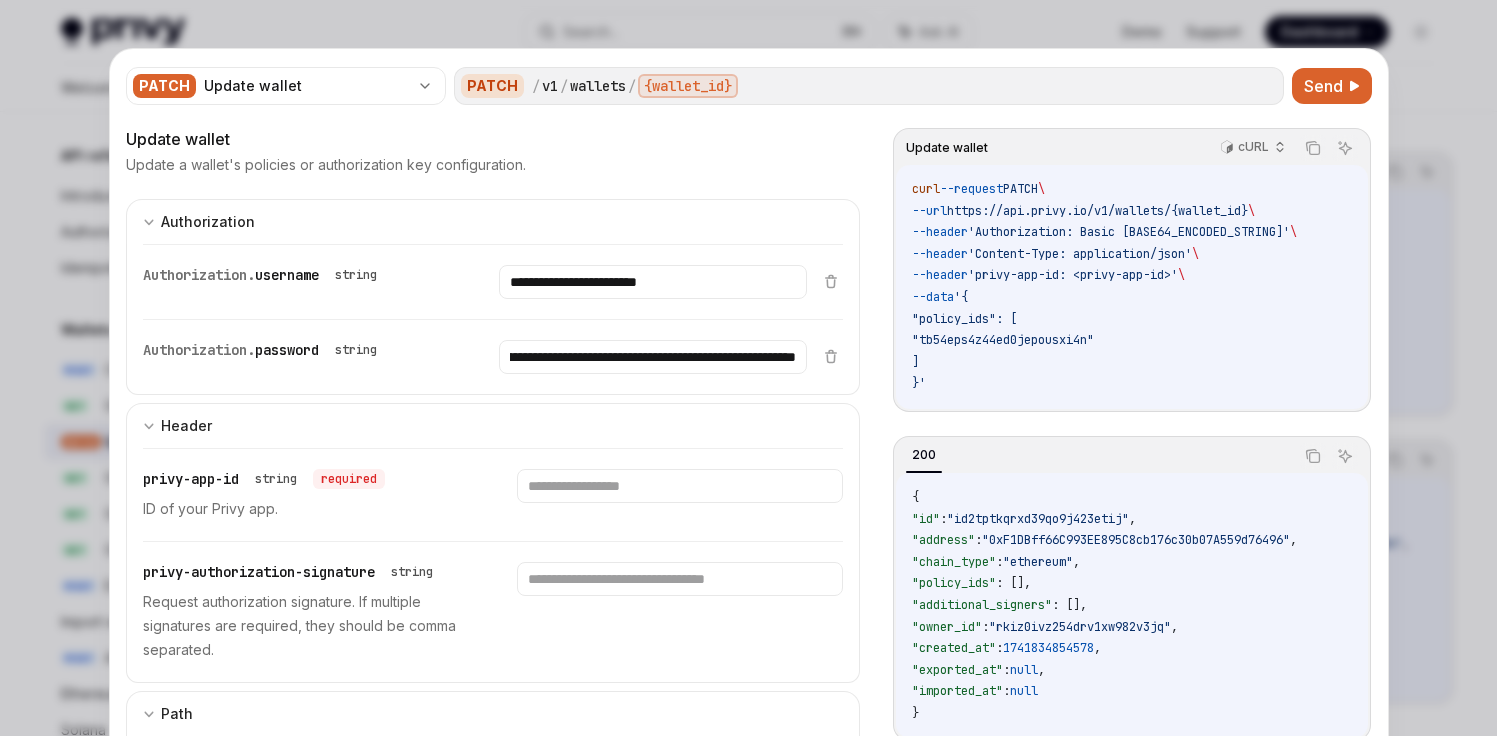 scroll, scrollTop: 0, scrollLeft: 0, axis: both 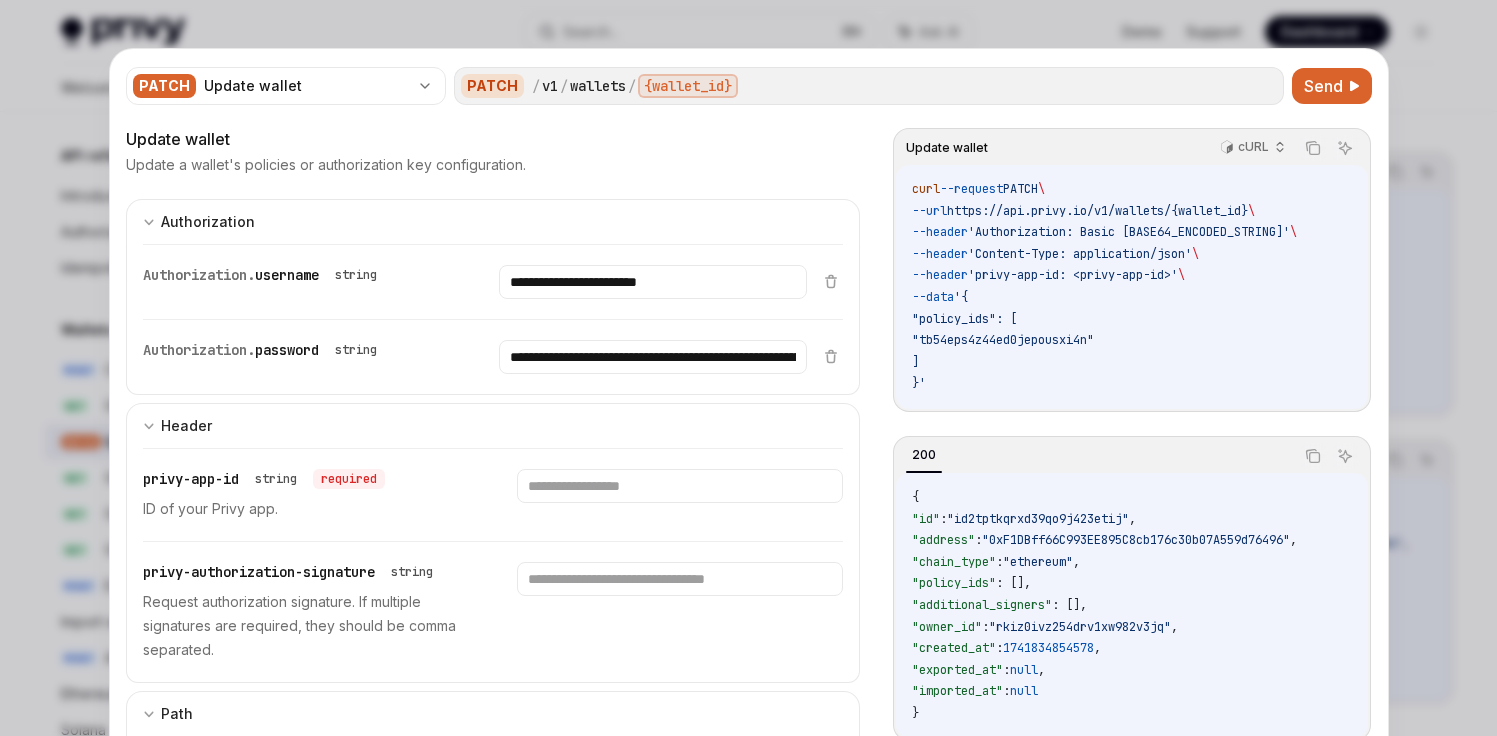 click on "**********" at bounding box center [475, 282] 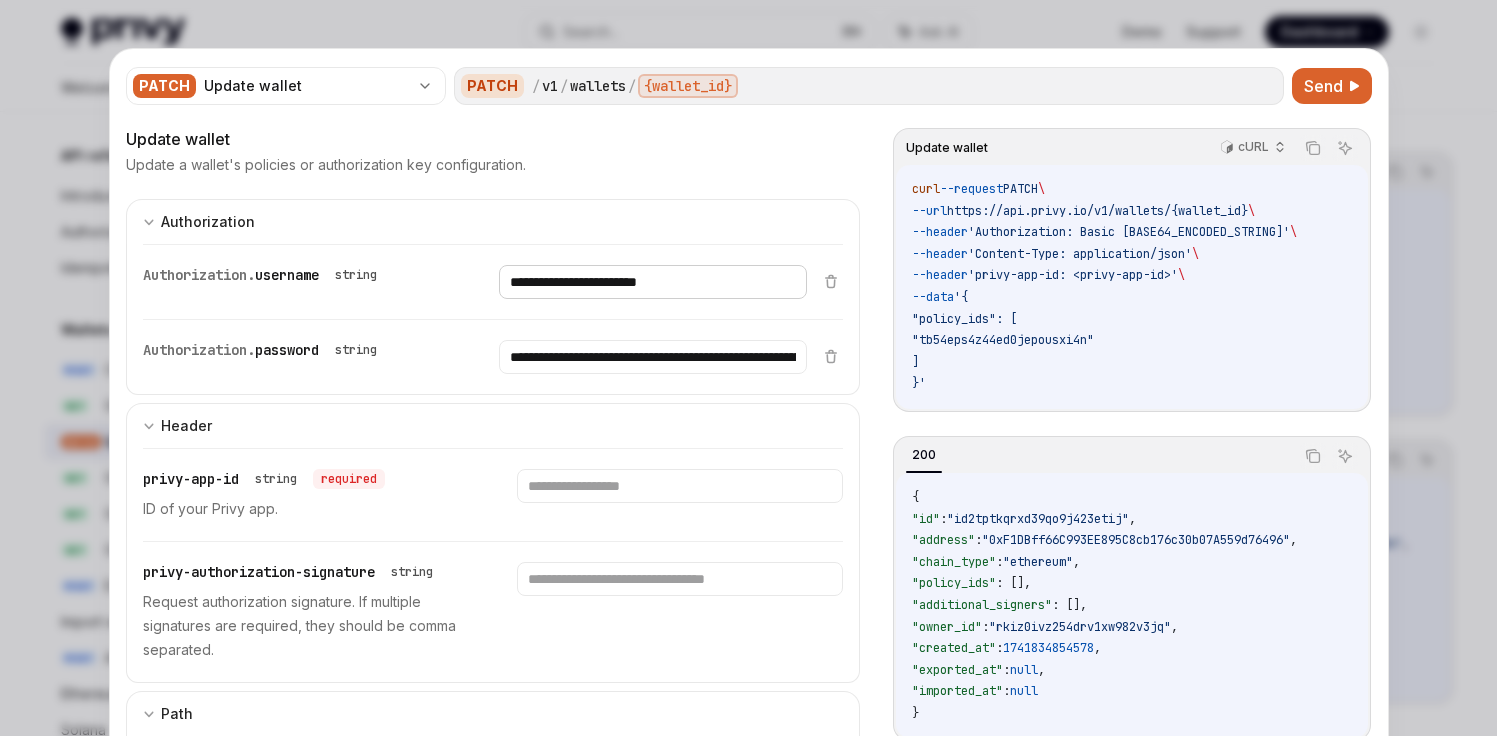 click on "**********" at bounding box center [653, 282] 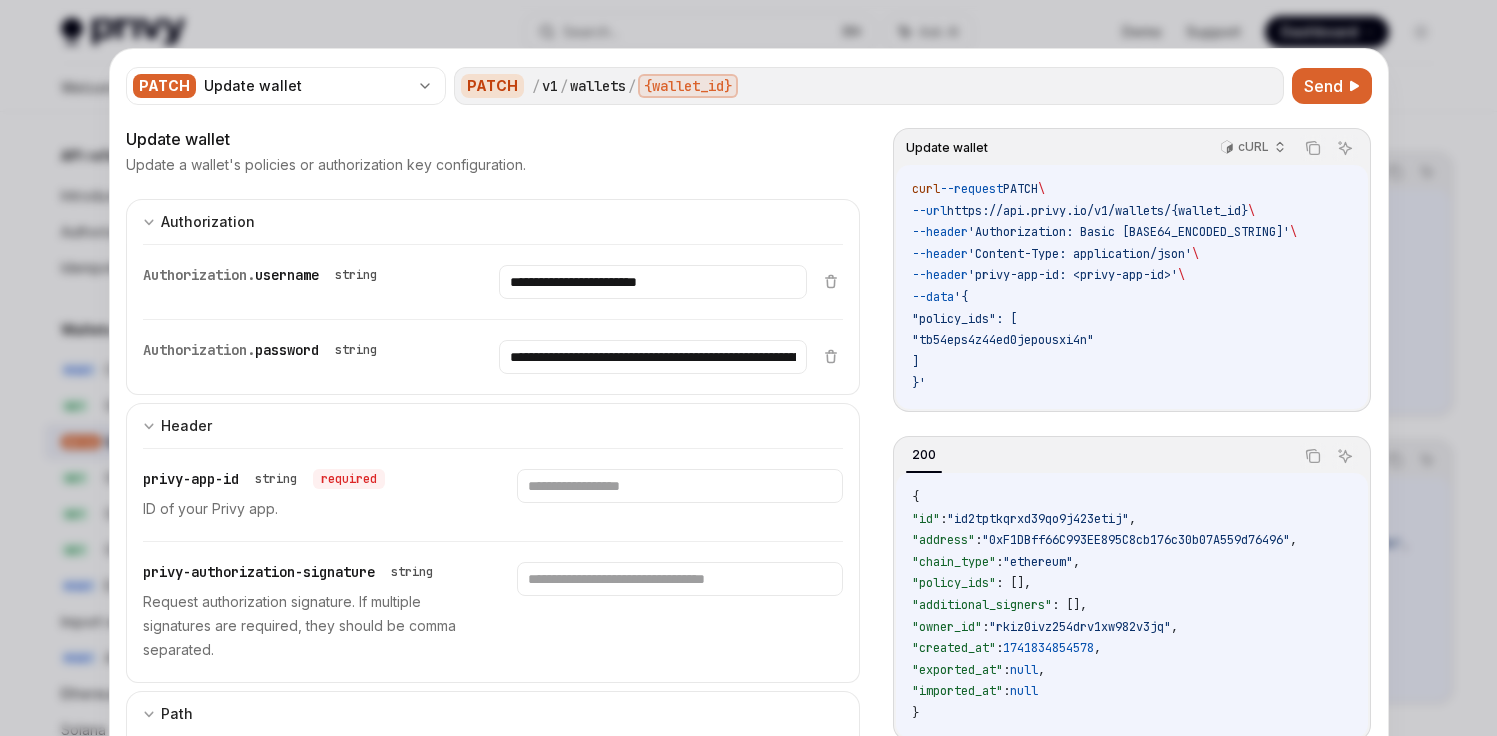 drag, startPoint x: 644, startPoint y: 505, endPoint x: 644, endPoint y: 494, distance: 11 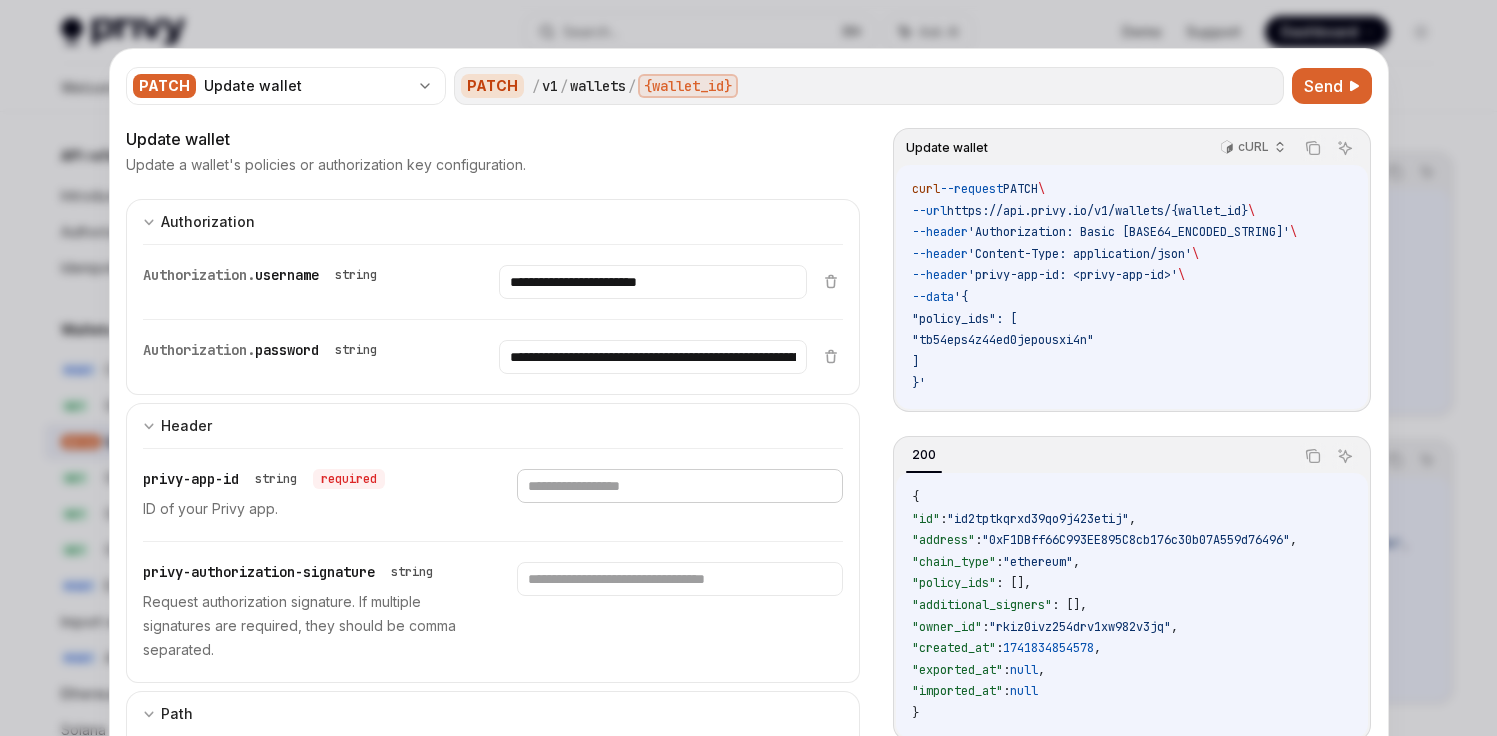 click at bounding box center (653, 282) 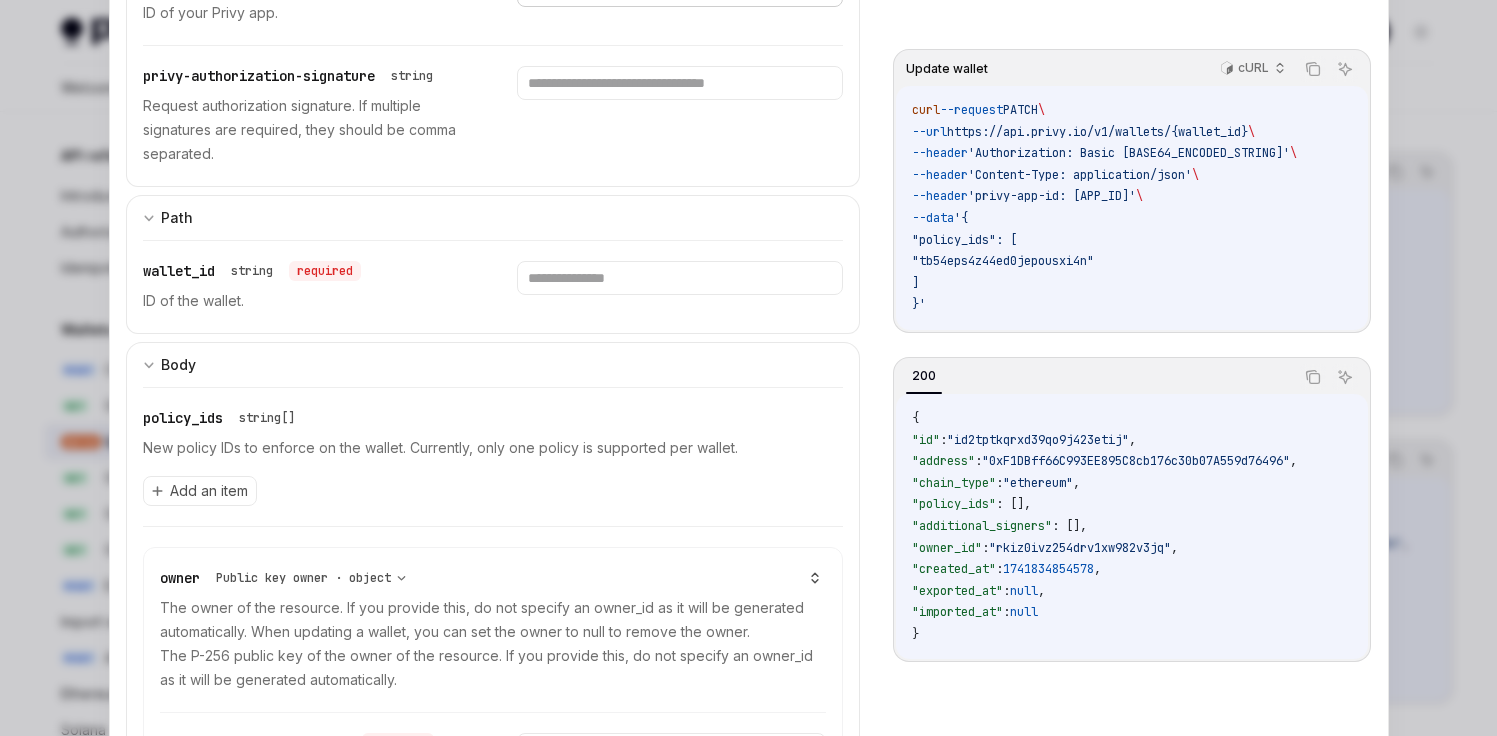 scroll, scrollTop: 498, scrollLeft: 0, axis: vertical 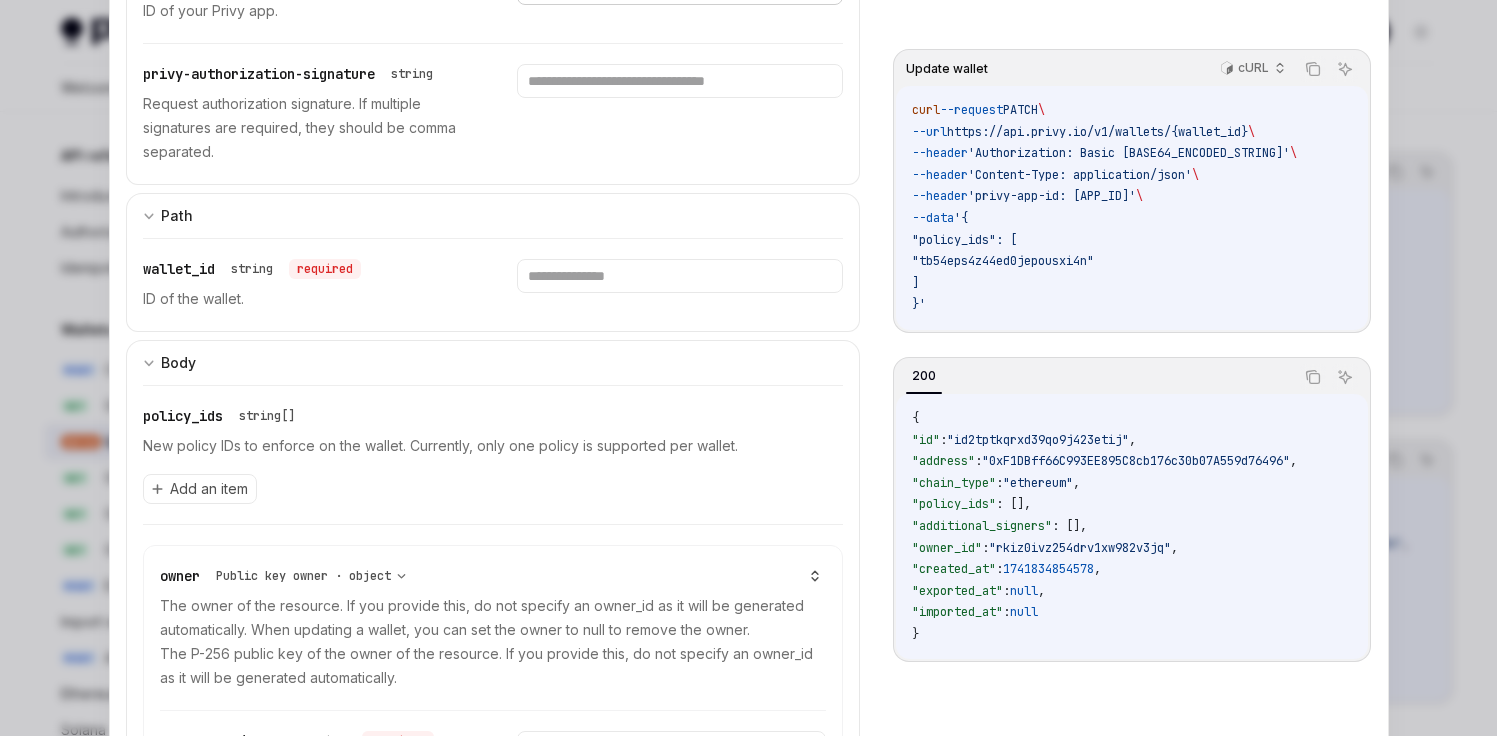 type on "**********" 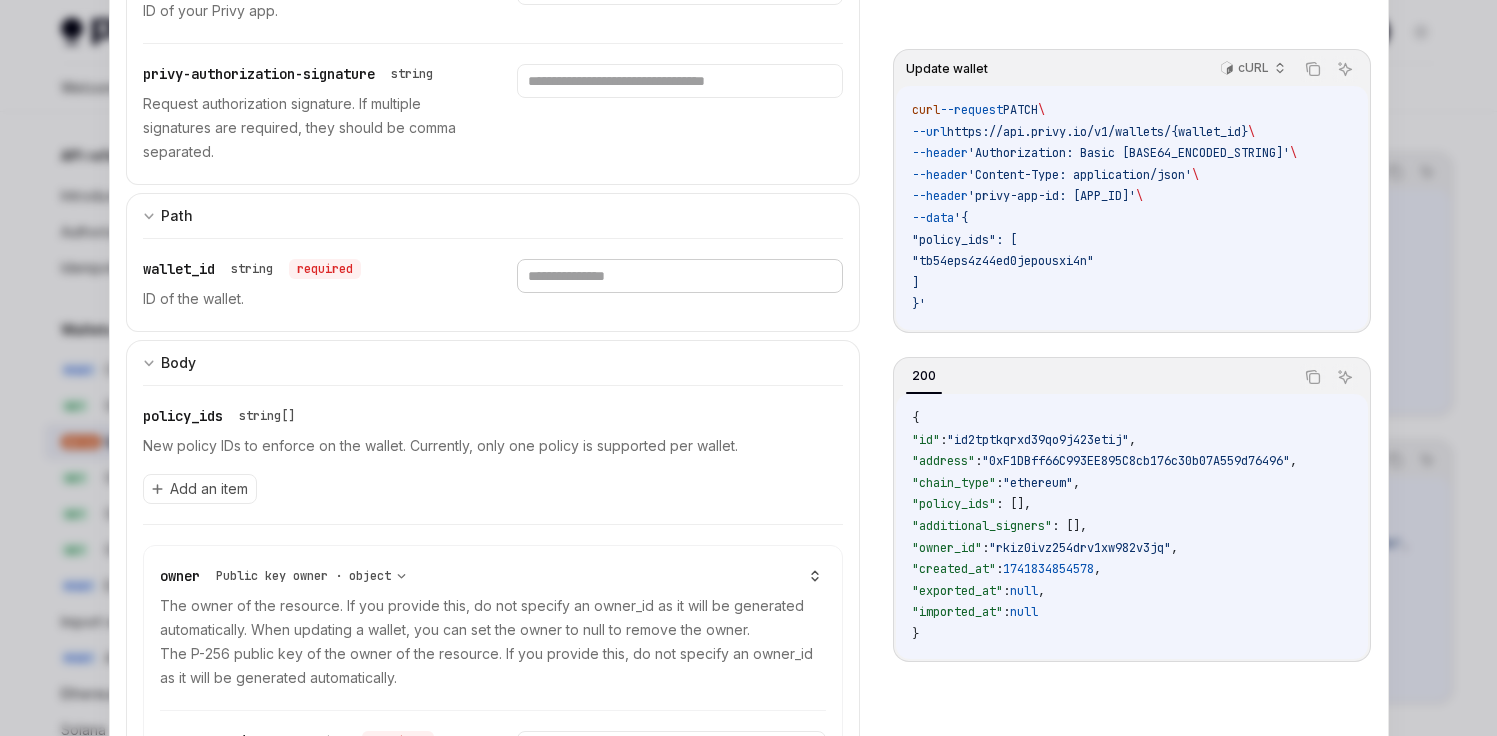 click at bounding box center (653, -216) 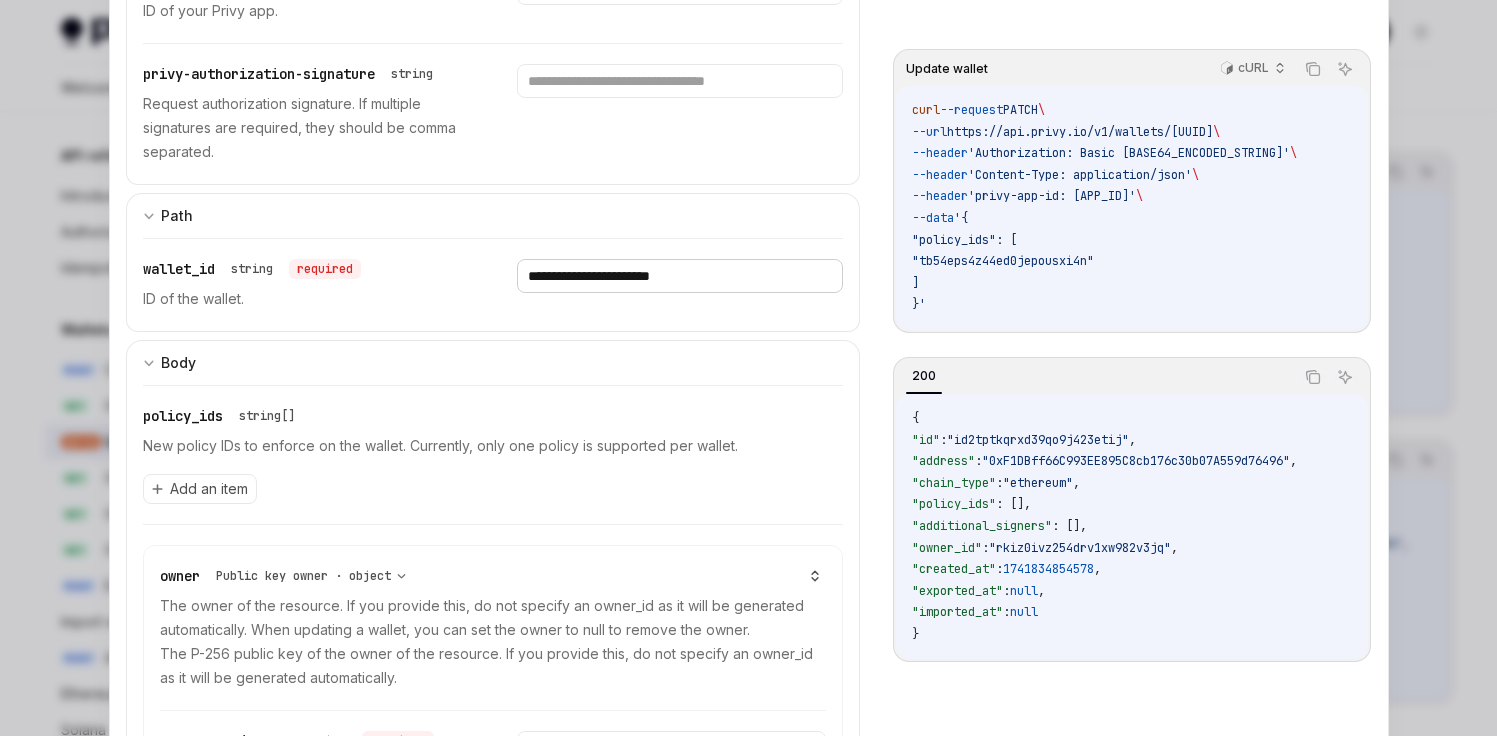 type on "**********" 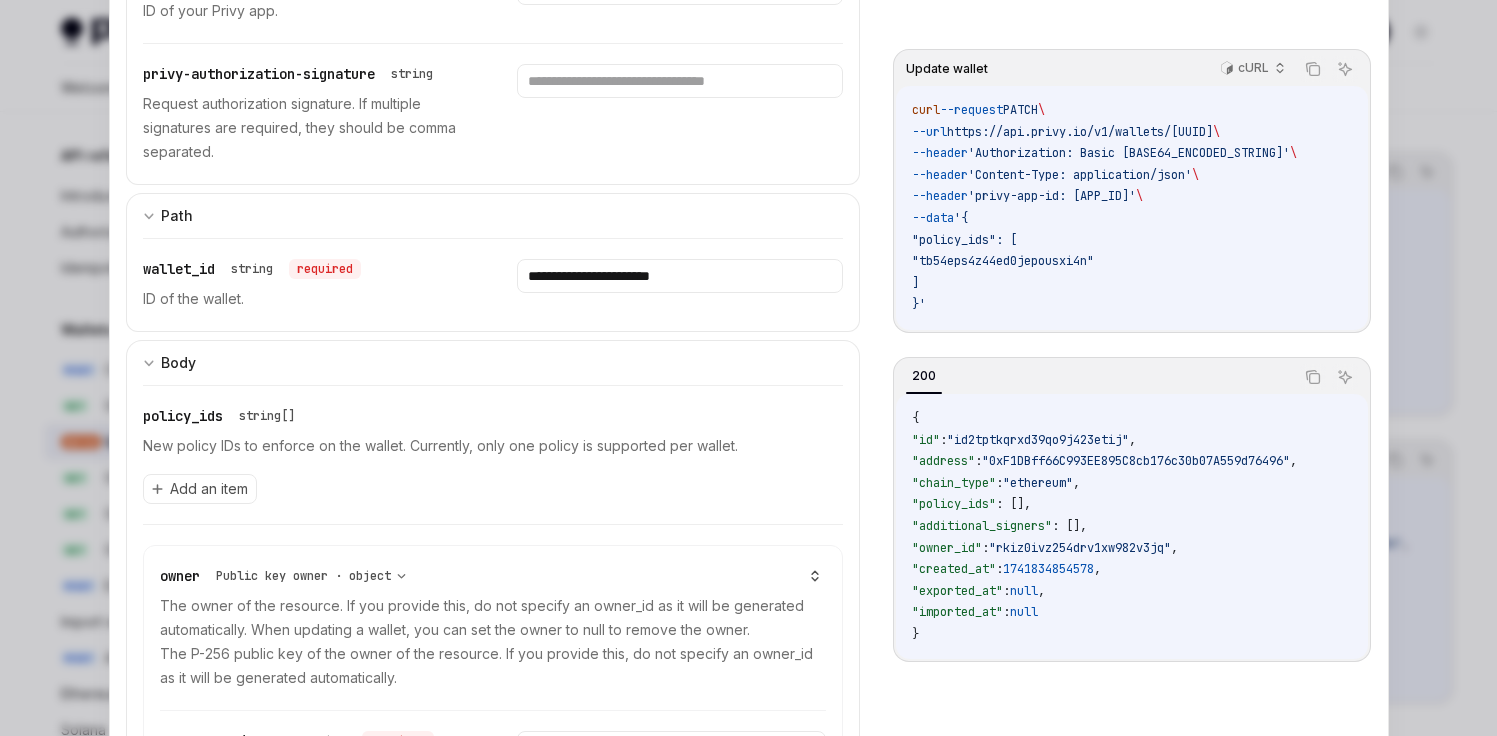 click on "**********" at bounding box center [493, 285] 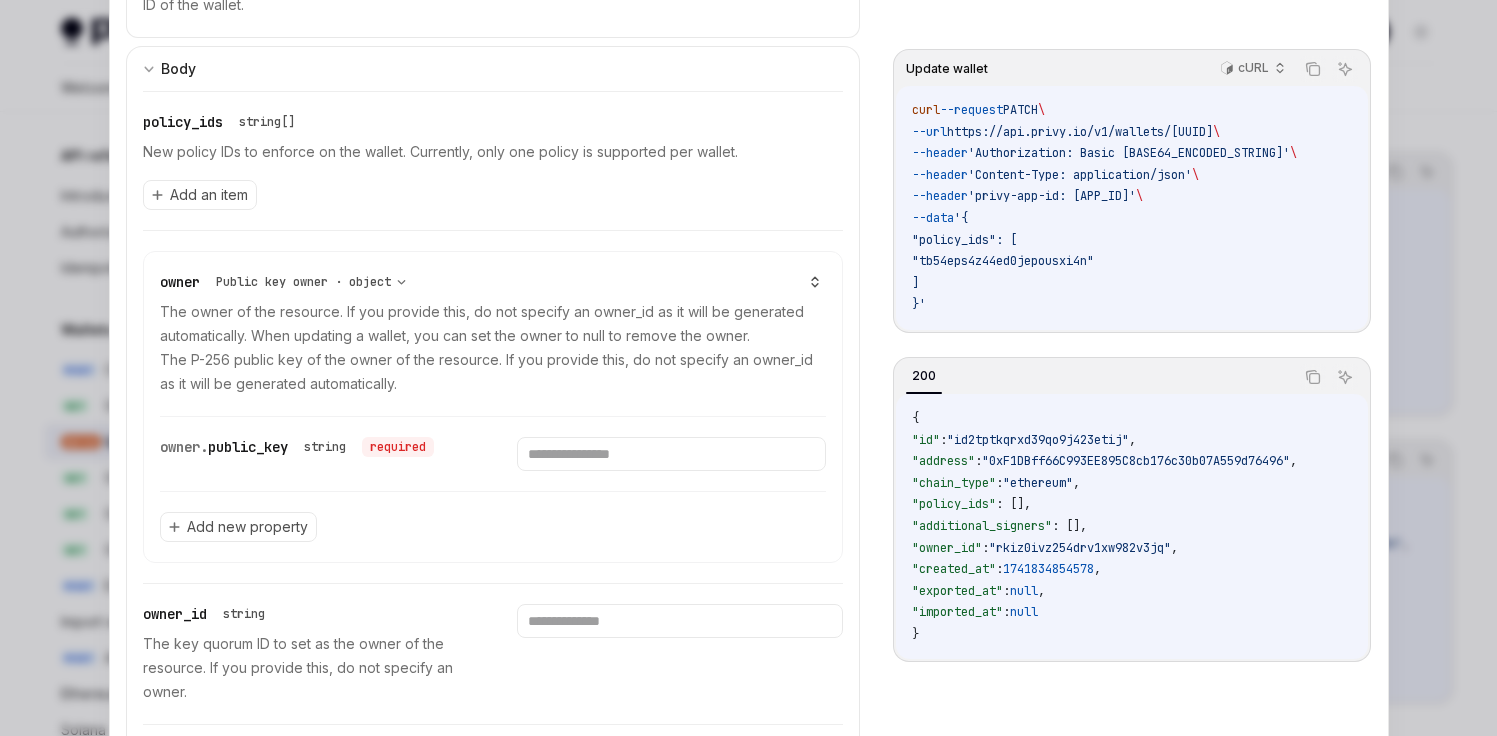 scroll, scrollTop: 857, scrollLeft: 0, axis: vertical 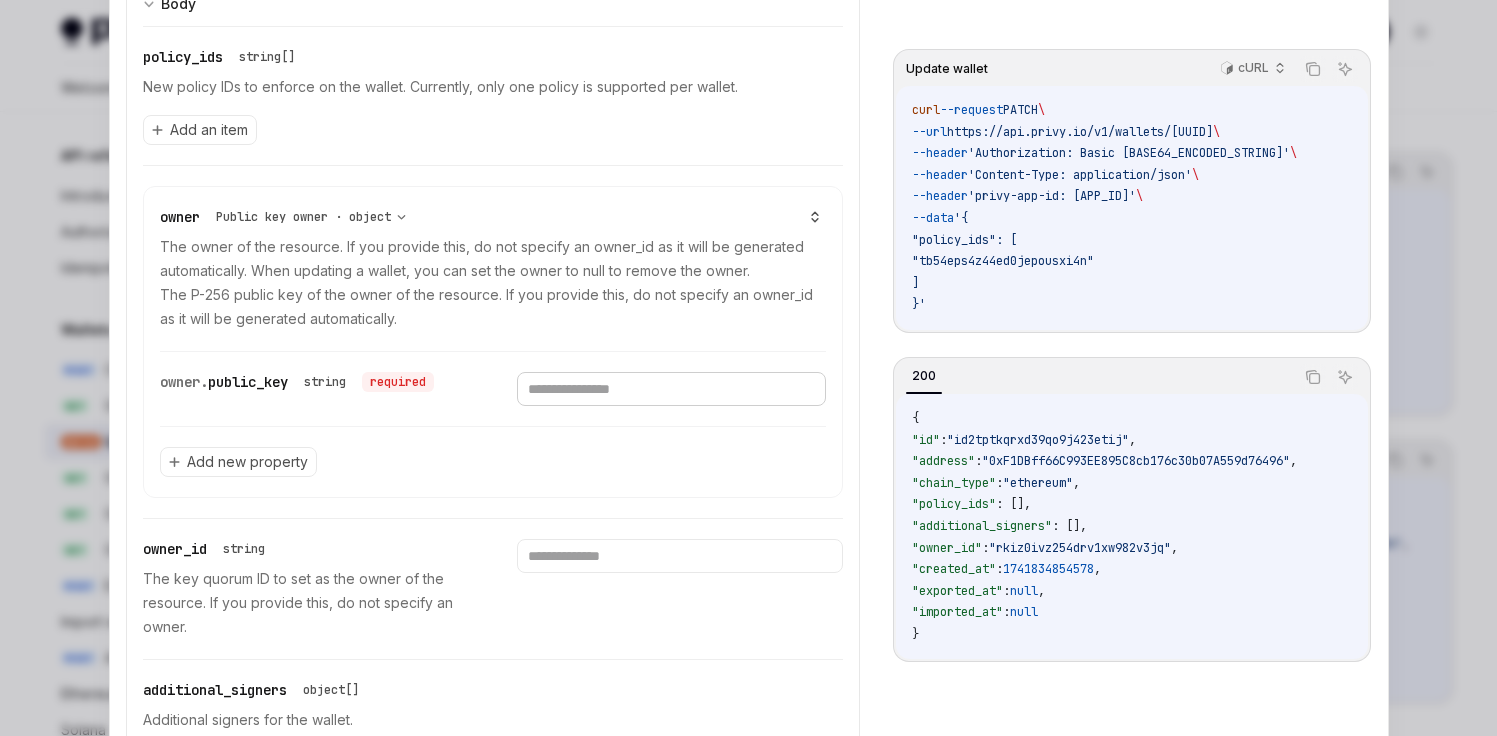 click at bounding box center (671, 389) 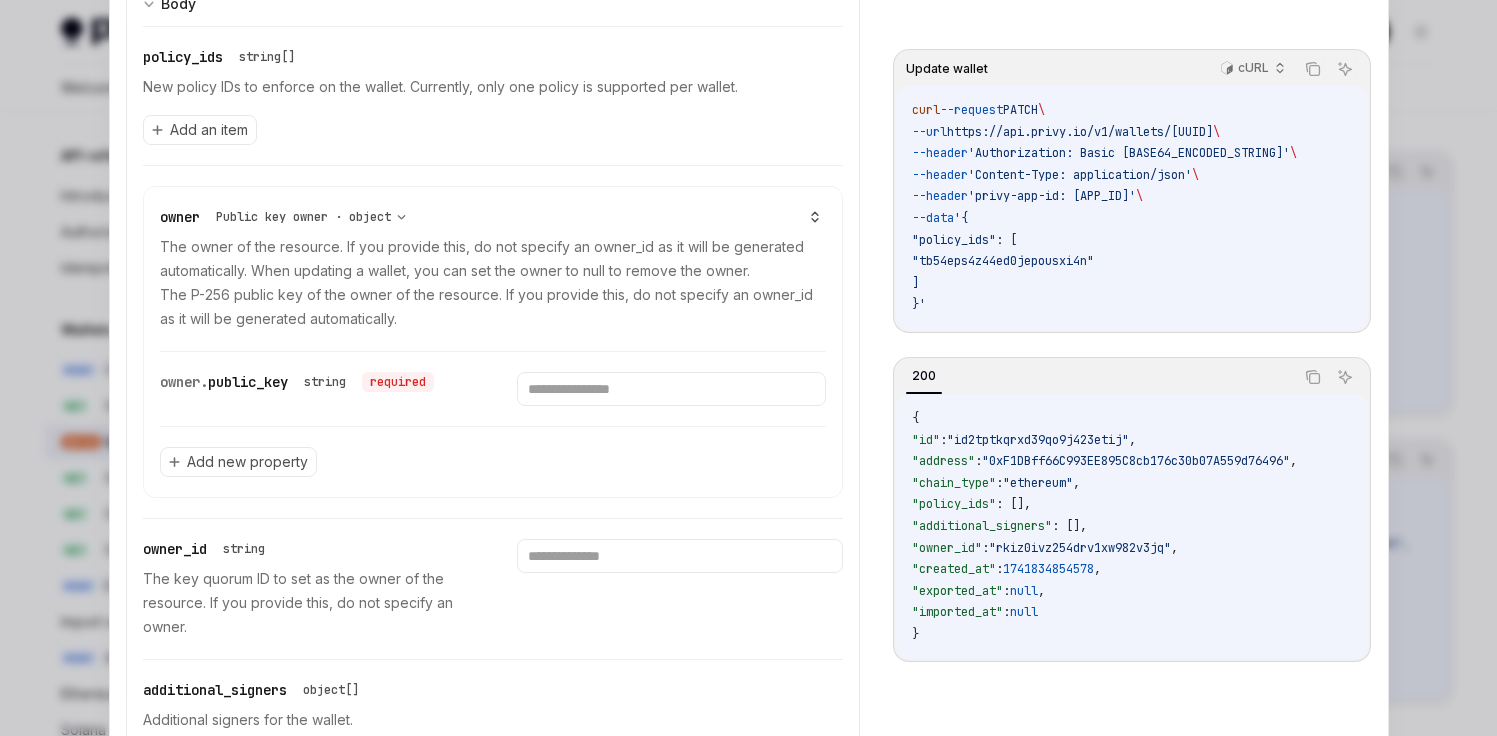 click on "Add new property" at bounding box center (493, 461) 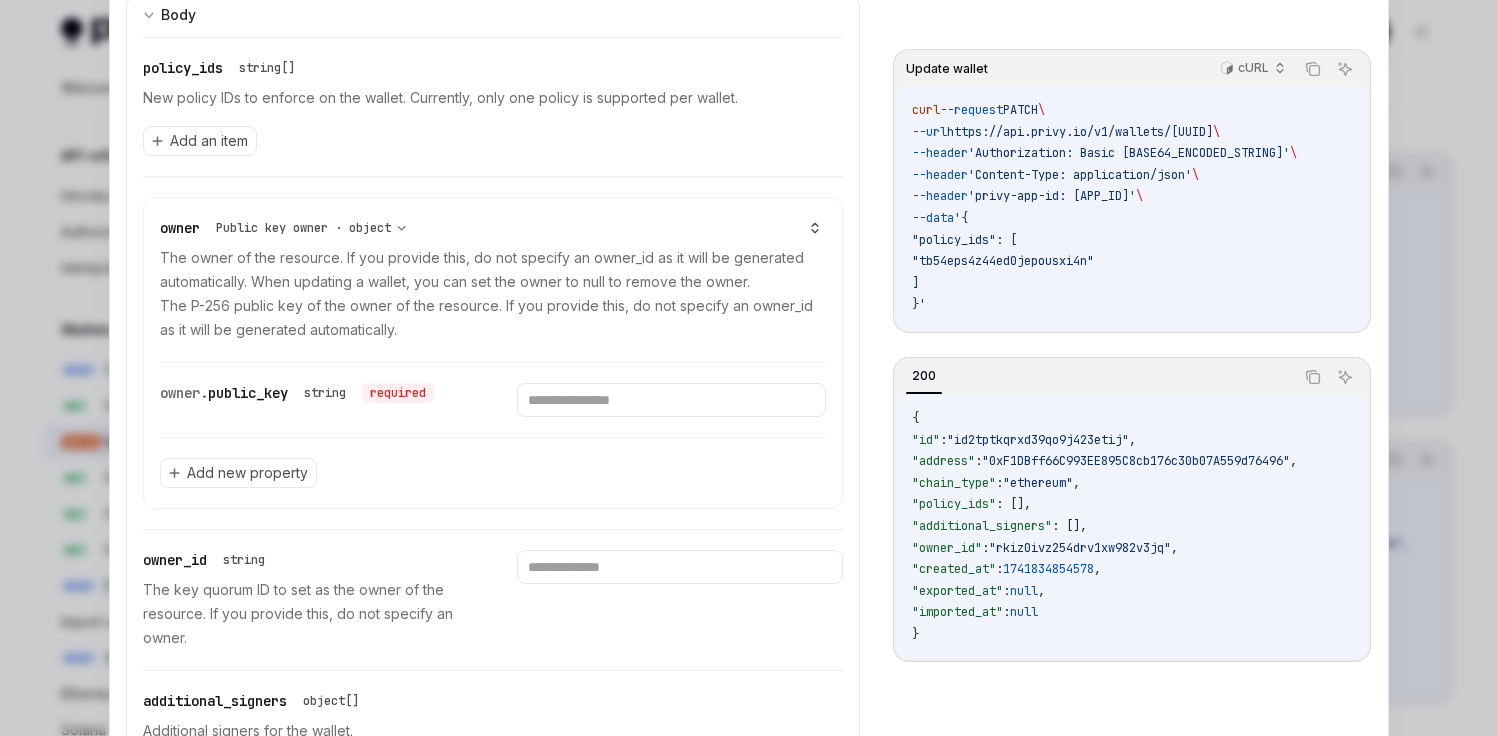 scroll, scrollTop: 841, scrollLeft: 0, axis: vertical 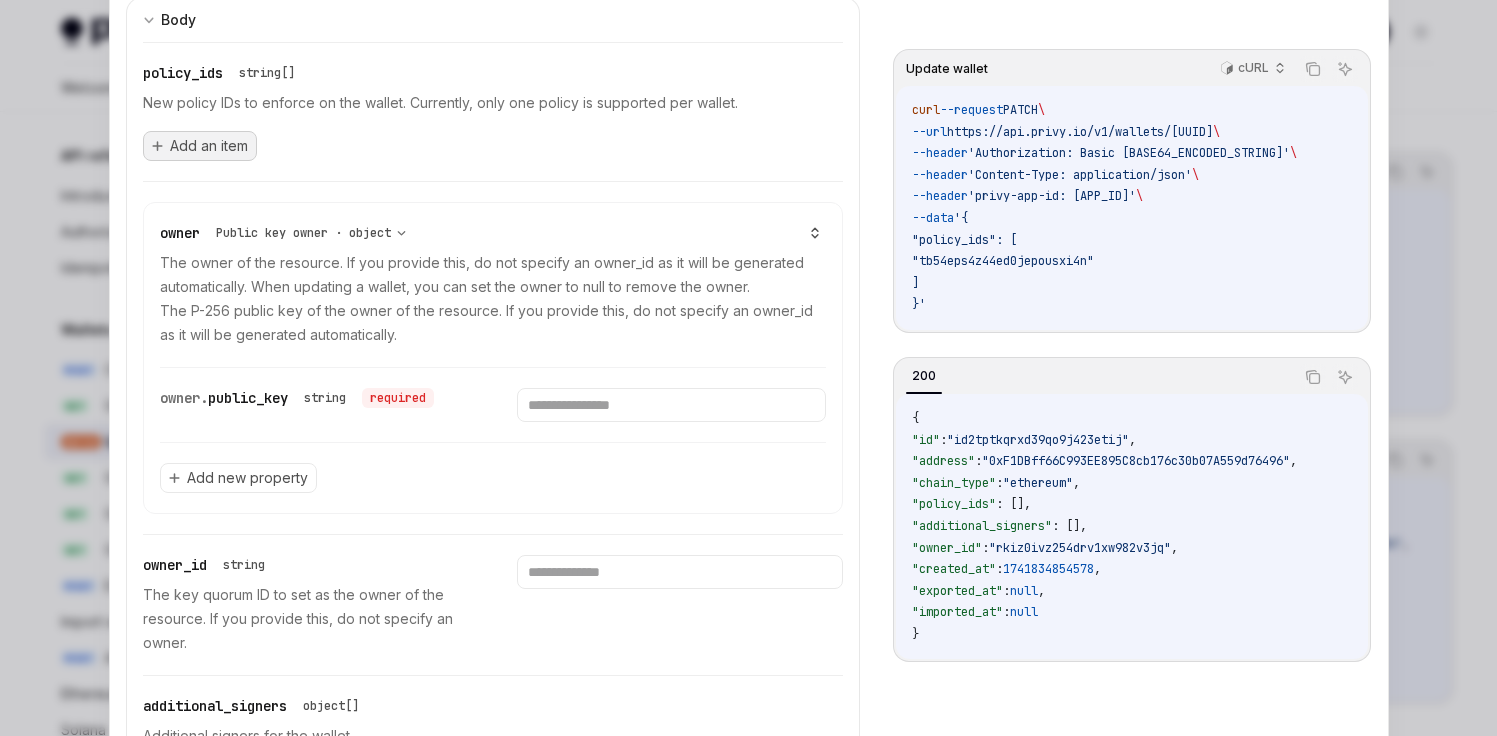 click on "Add an item" at bounding box center [209, 146] 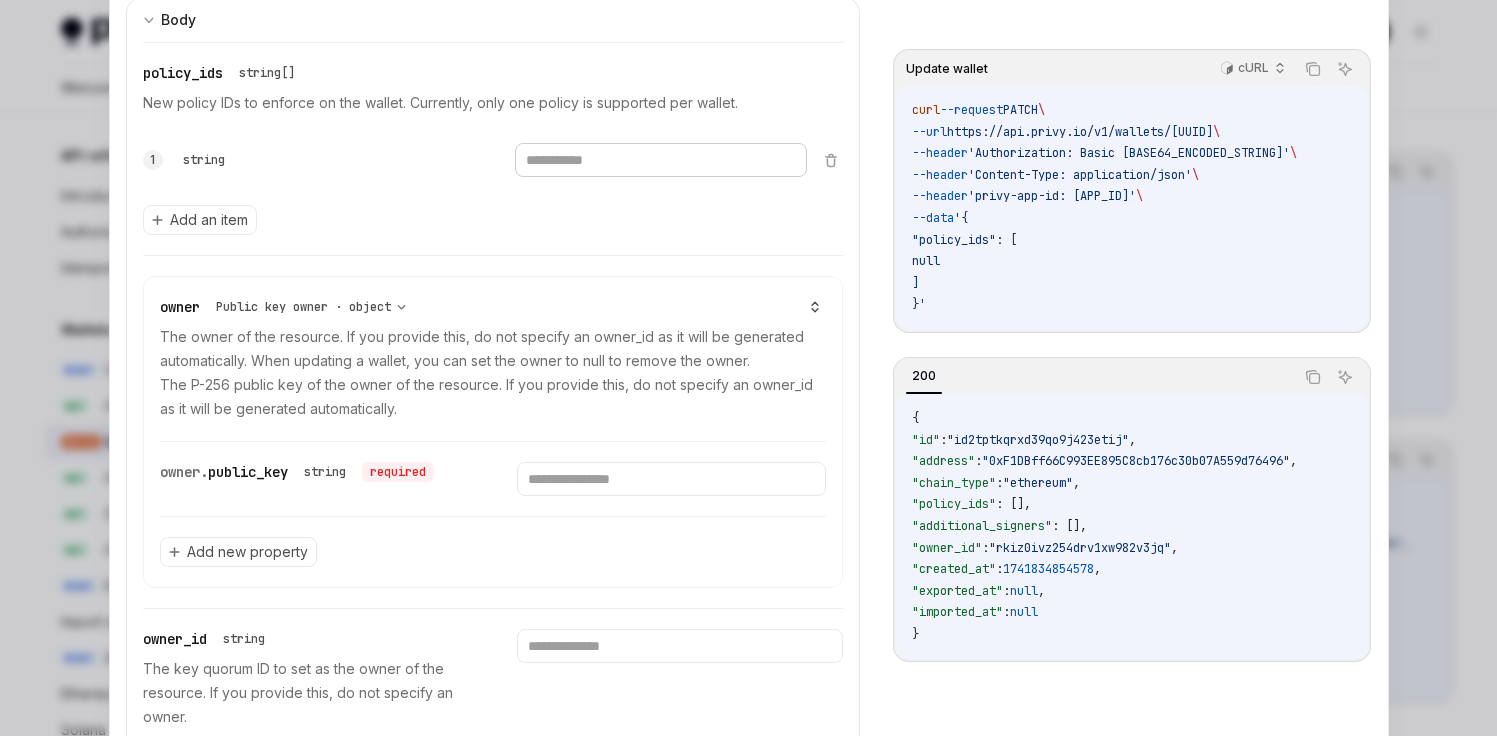 click at bounding box center (661, 160) 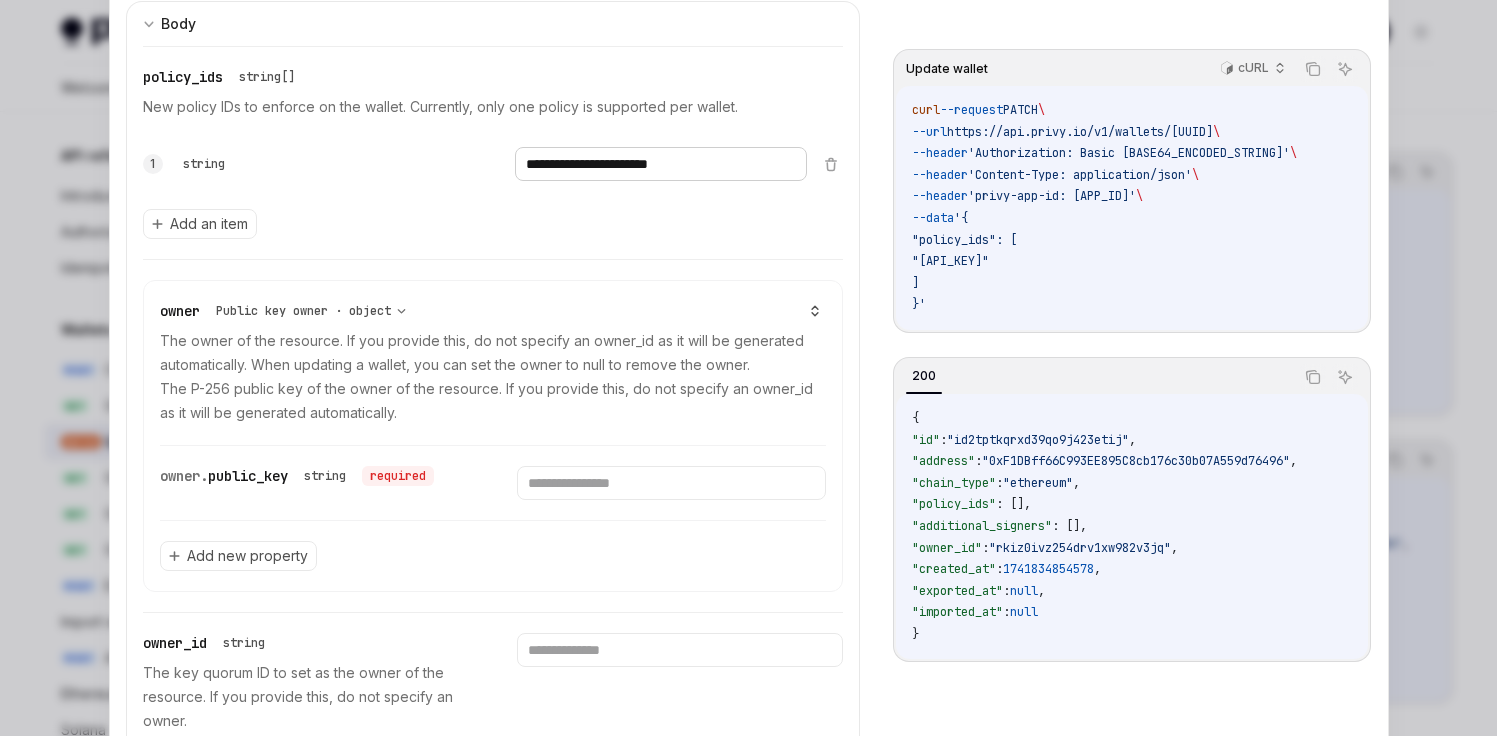 type on "**********" 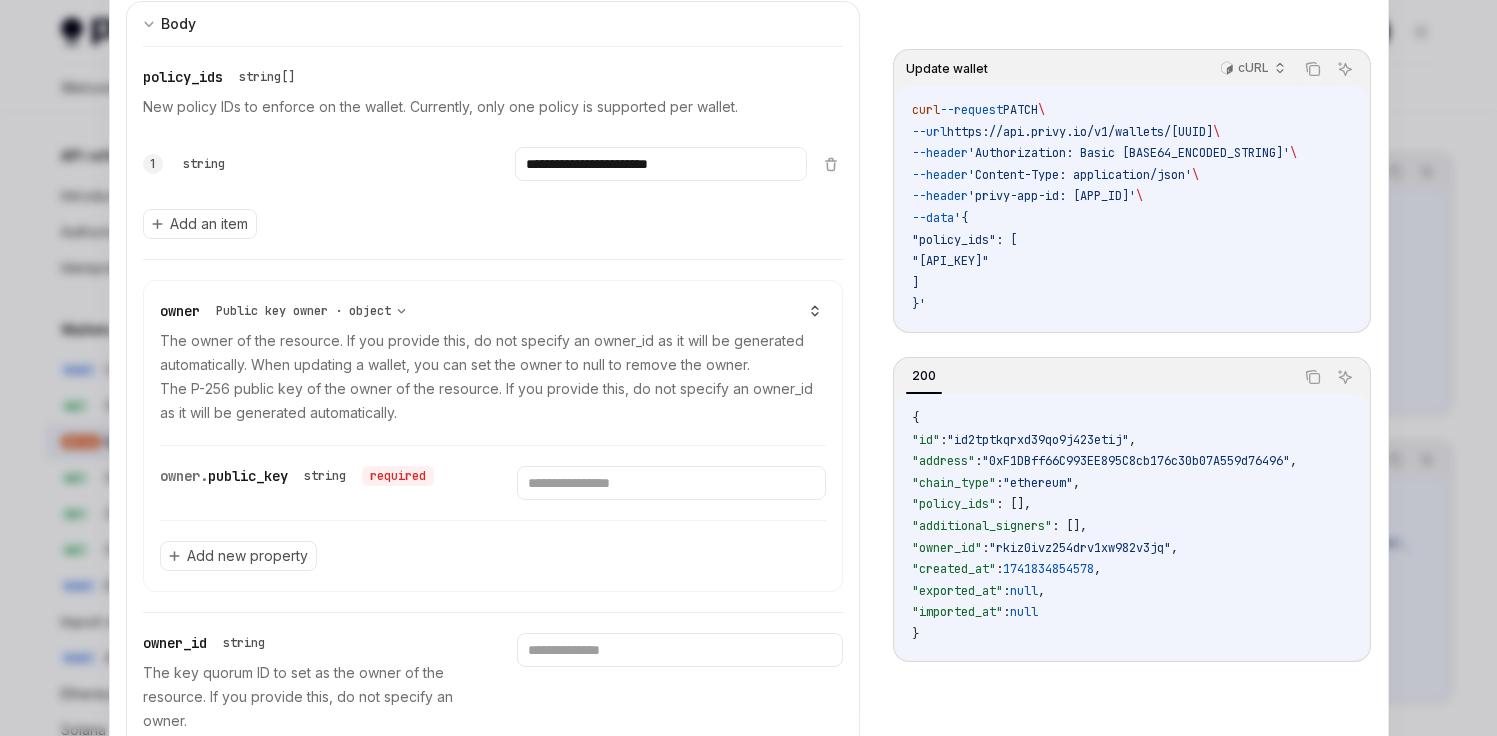 click on "**********" at bounding box center [493, 187] 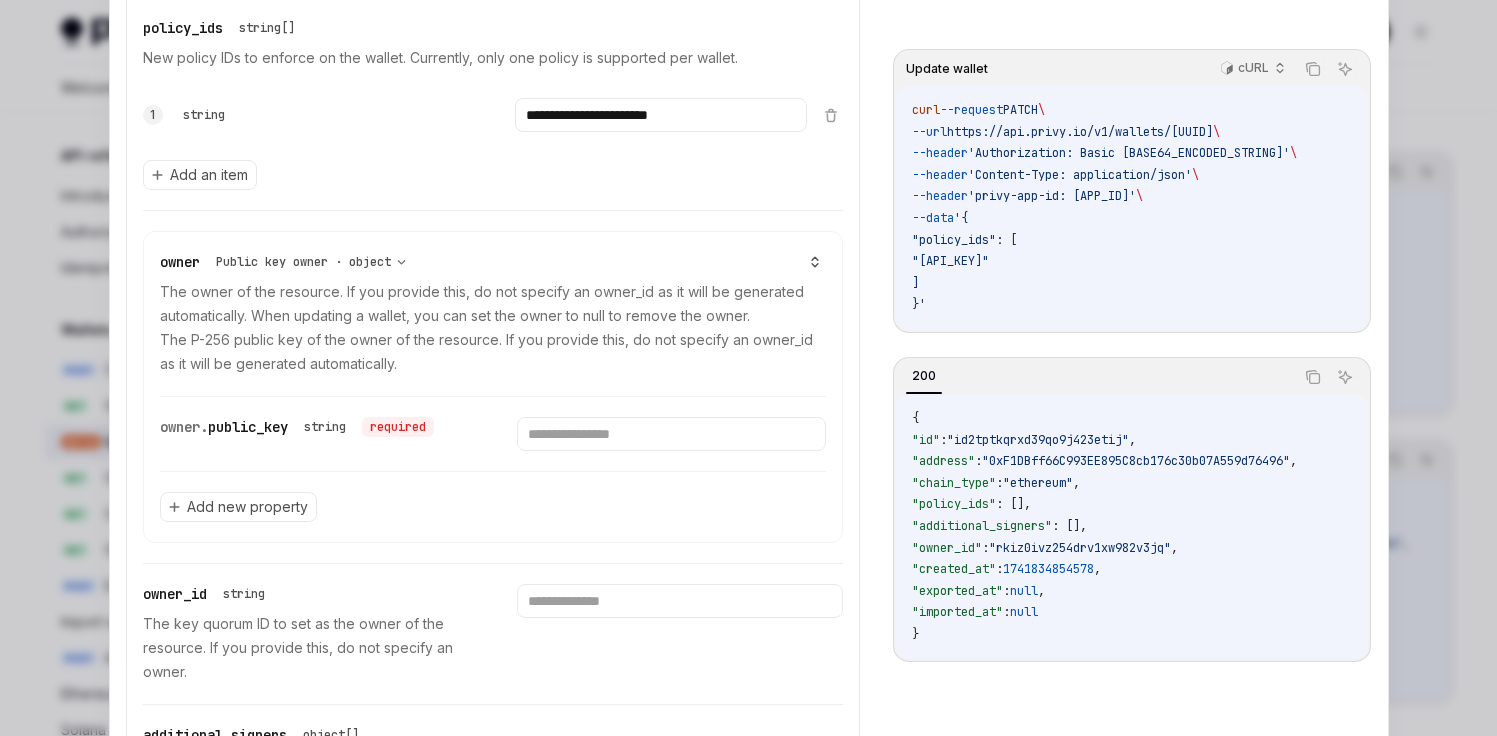 scroll, scrollTop: 1059, scrollLeft: 0, axis: vertical 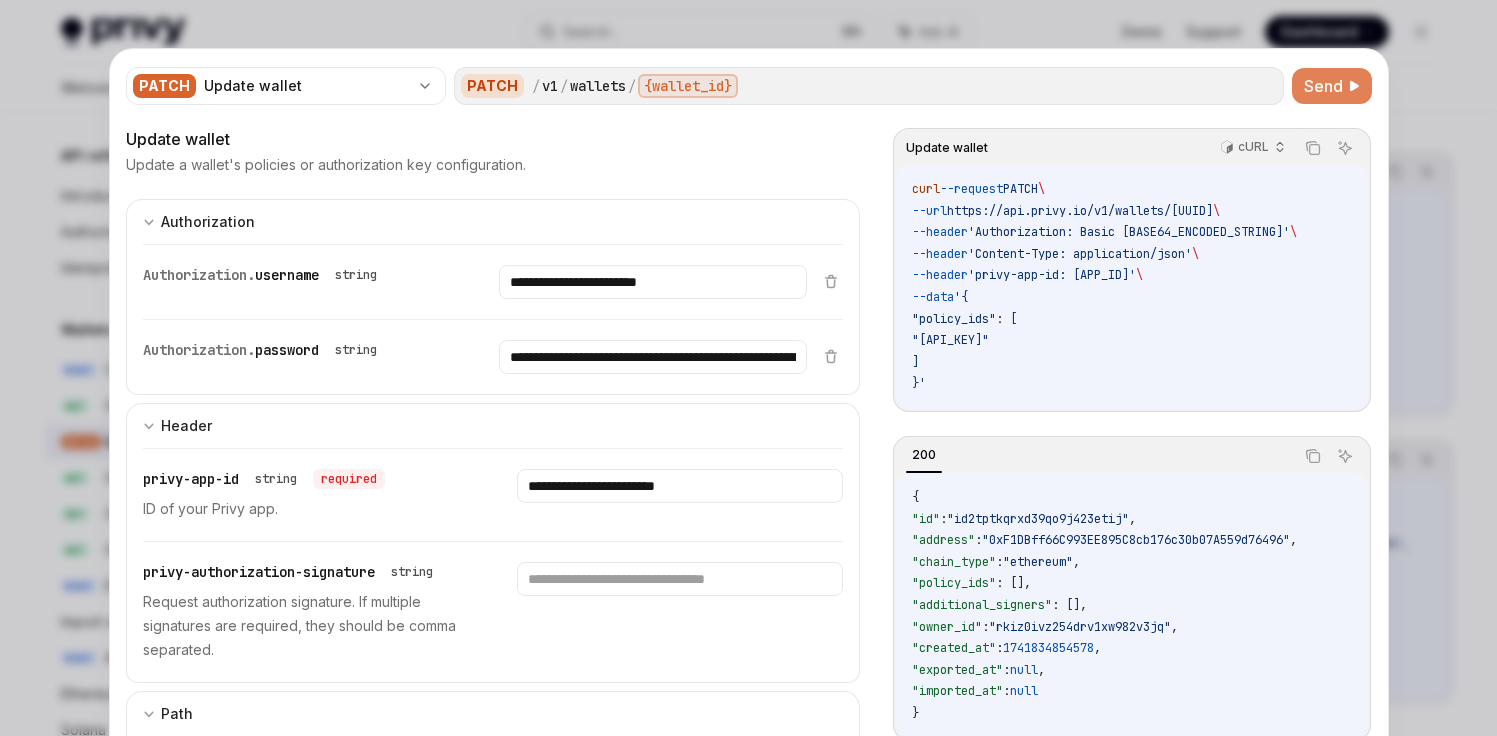 click on "Send" at bounding box center (1323, 86) 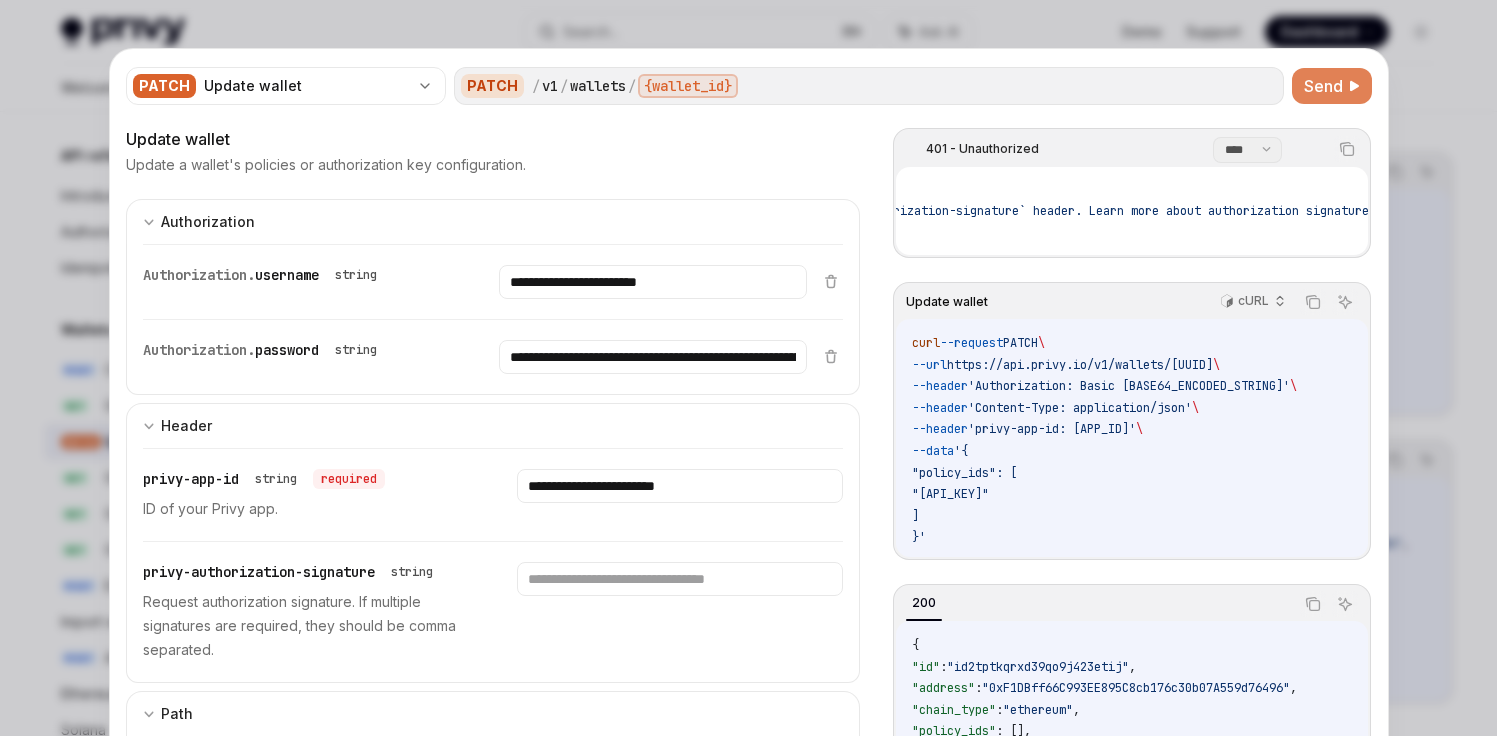 scroll, scrollTop: 0, scrollLeft: 694, axis: horizontal 